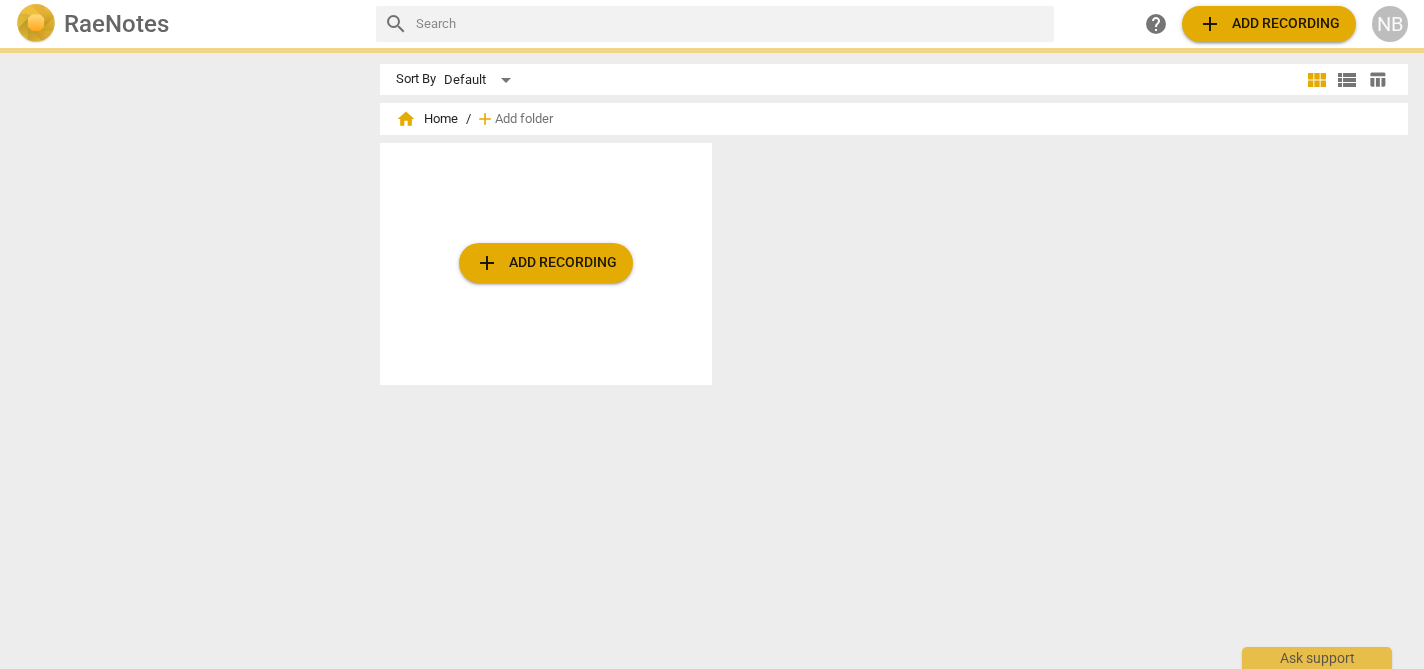 scroll, scrollTop: 0, scrollLeft: 0, axis: both 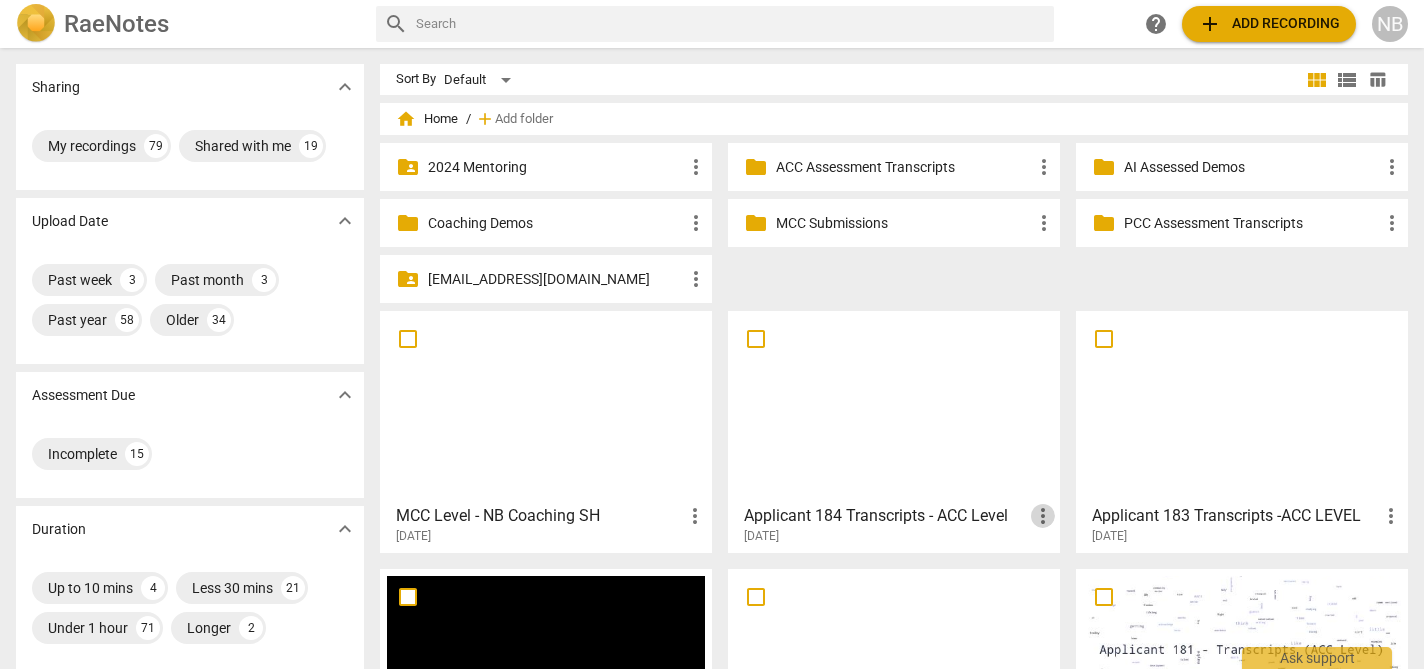 click on "more_vert" at bounding box center [1043, 516] 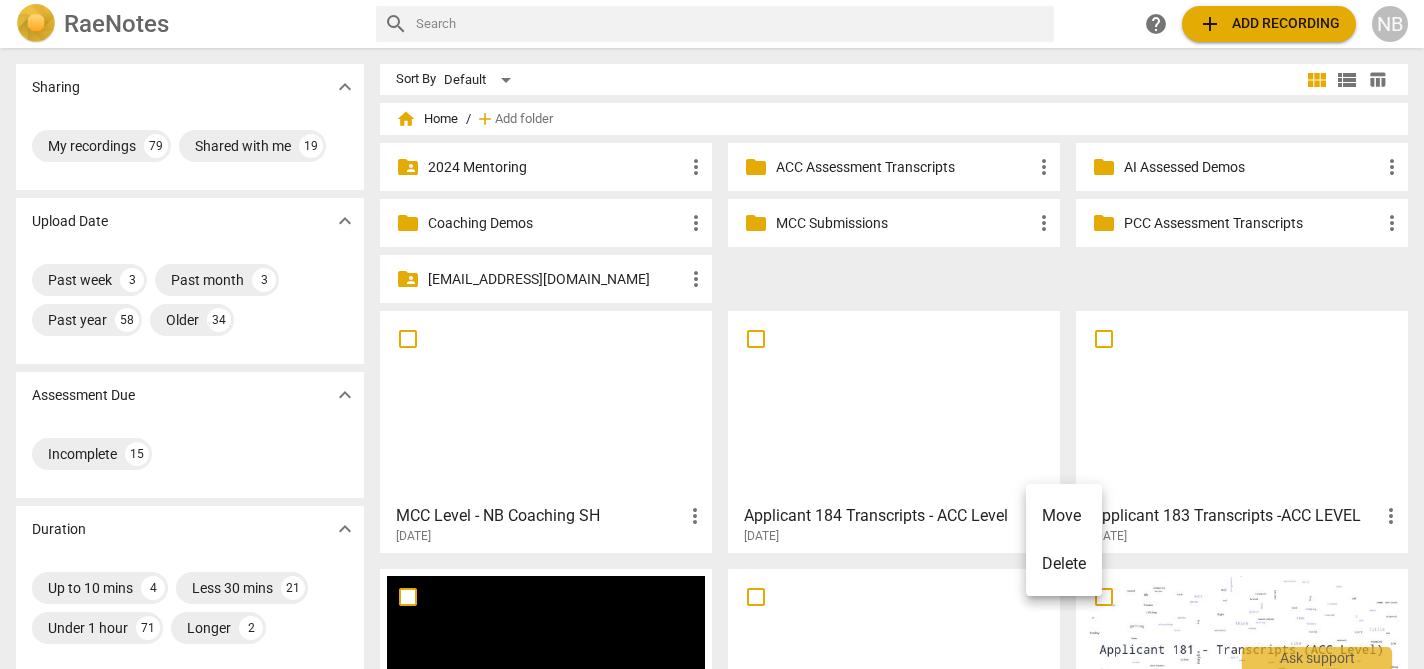 click at bounding box center [712, 334] 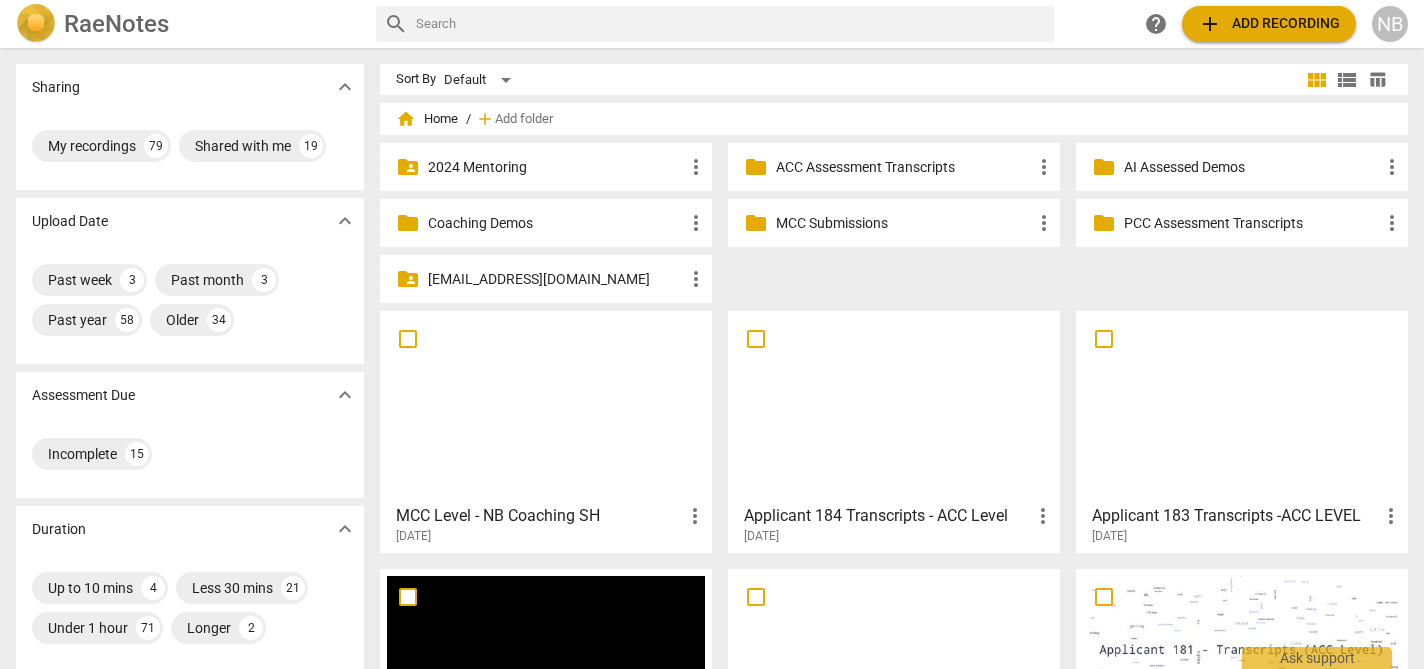 click on "Applicant 184 Transcripts - ACC Level" at bounding box center [887, 516] 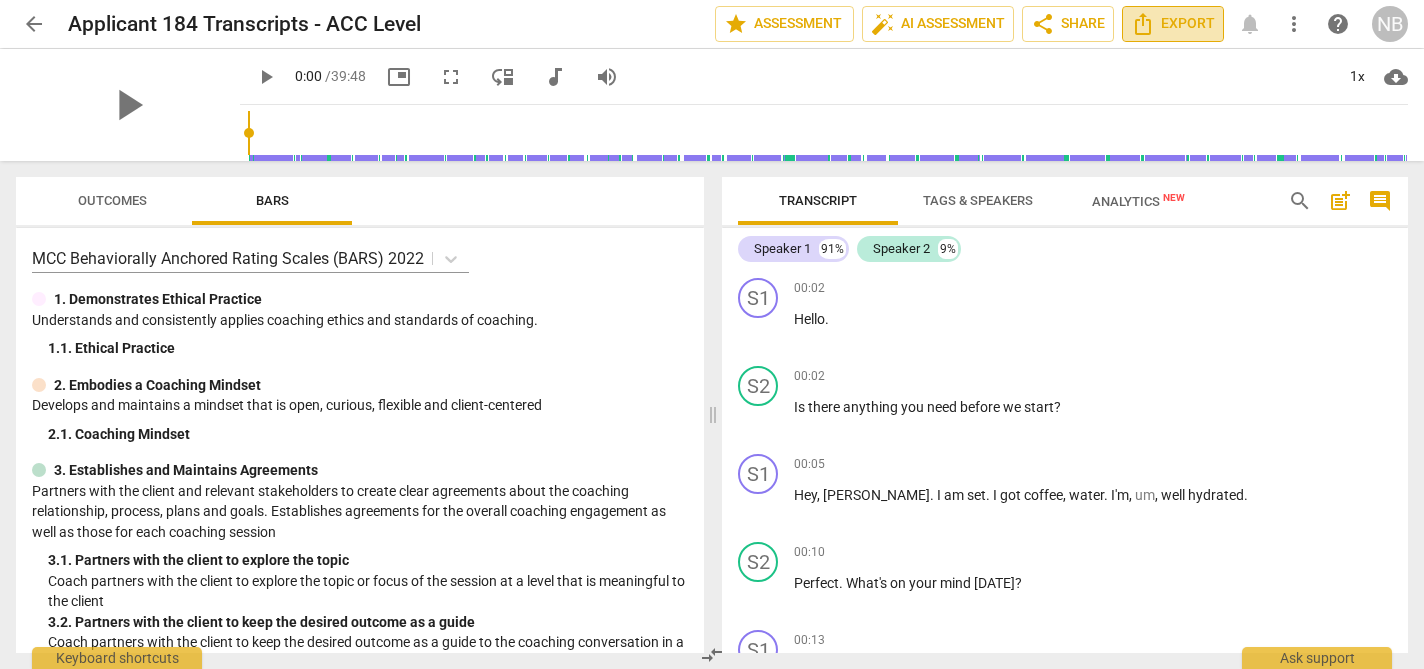click on "Export" at bounding box center (1173, 24) 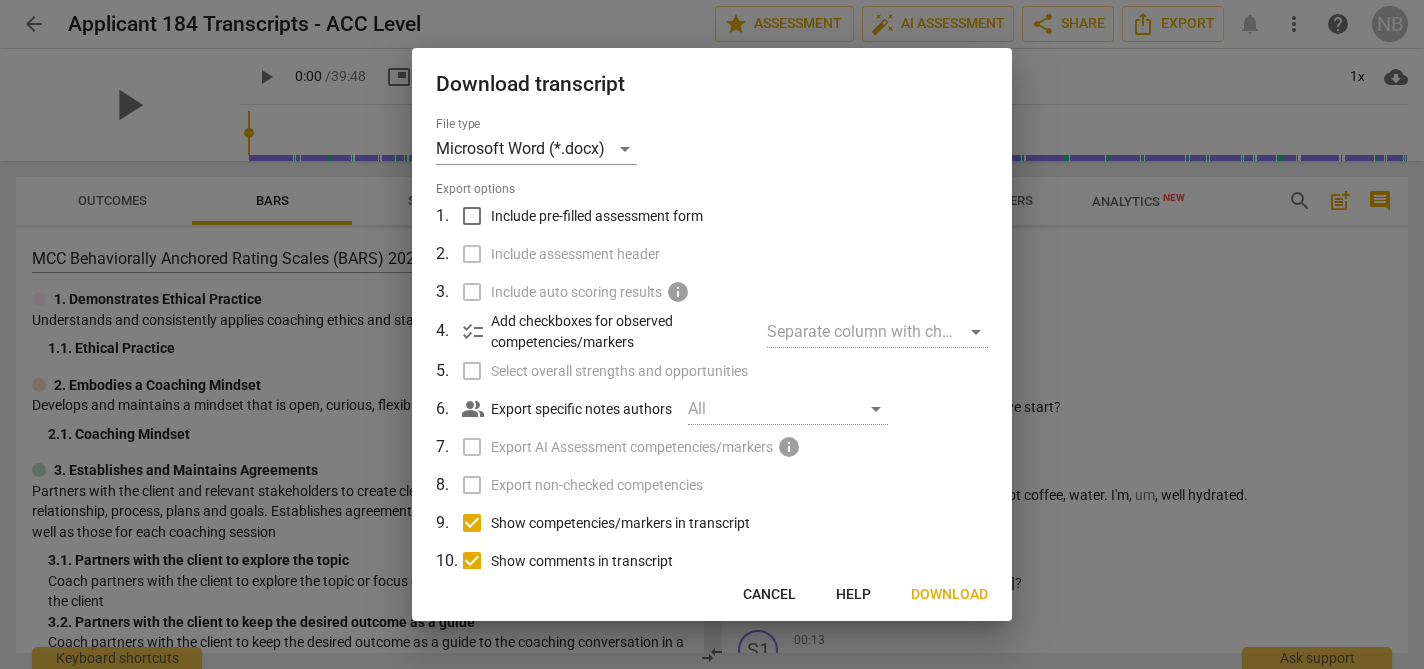 click on "Download" at bounding box center [949, 595] 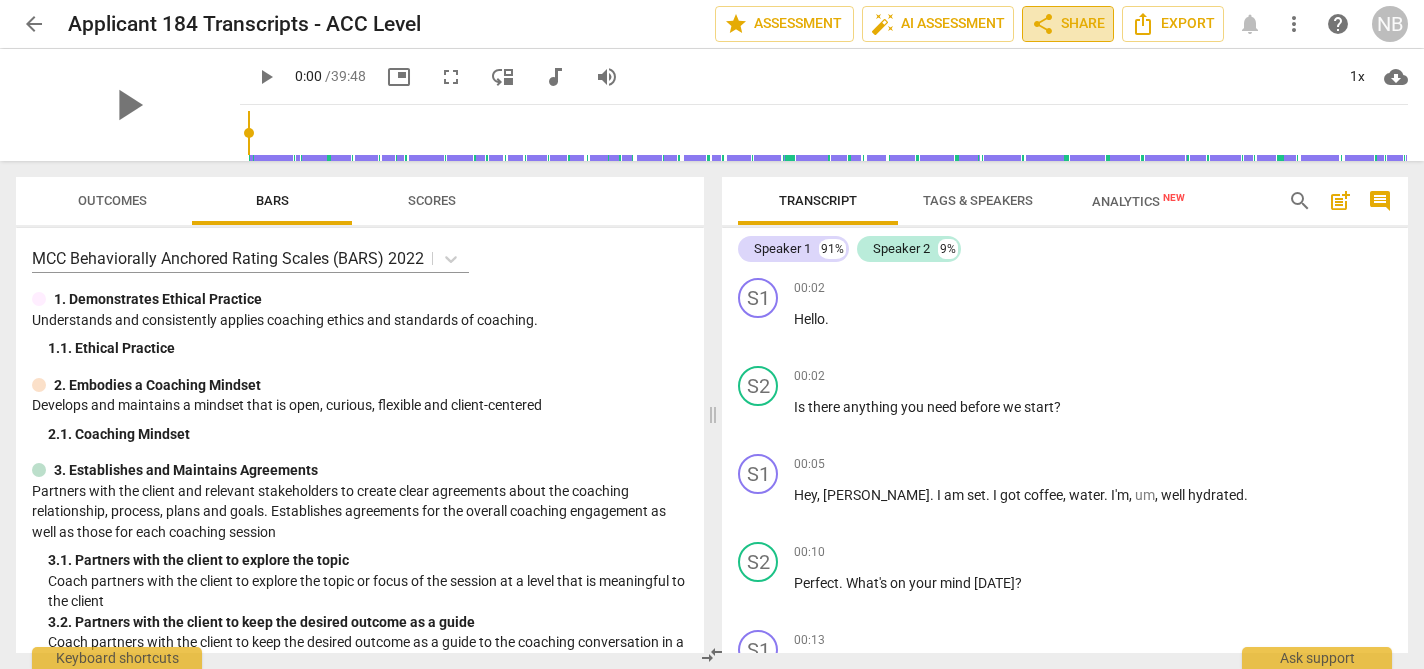 click on "share    Share" at bounding box center (1068, 24) 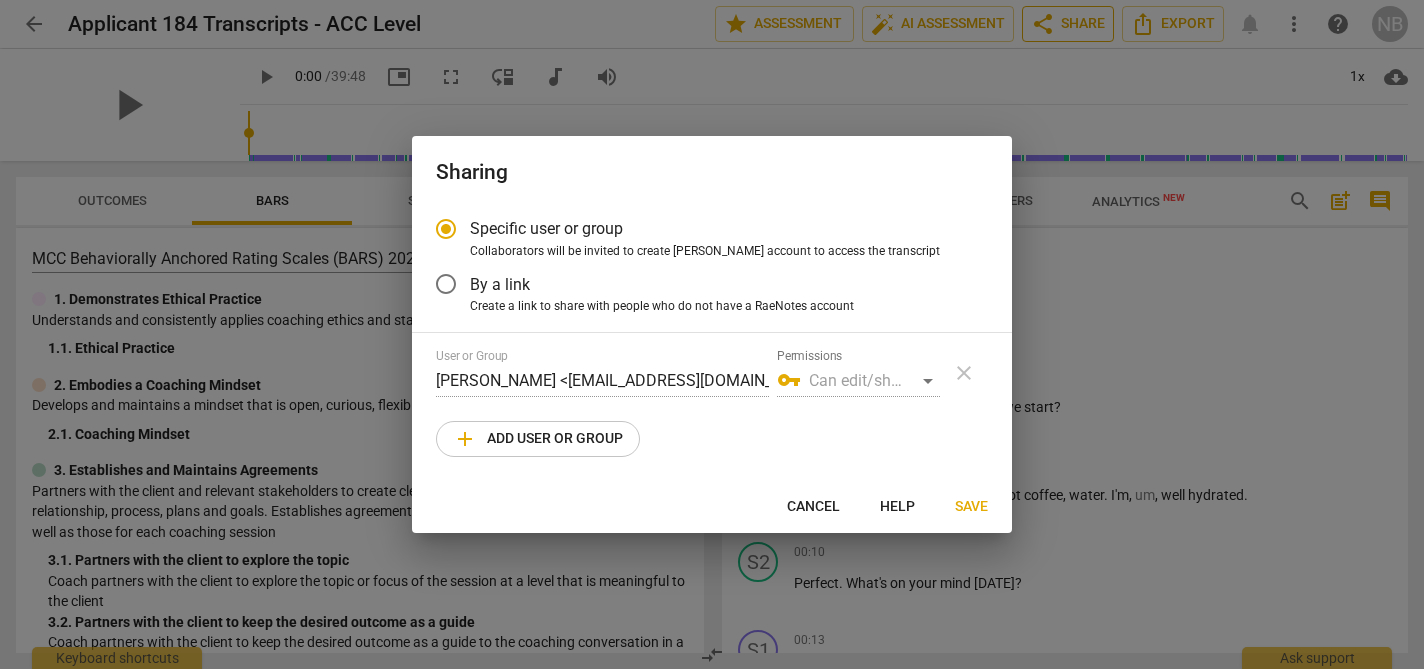 radio on "false" 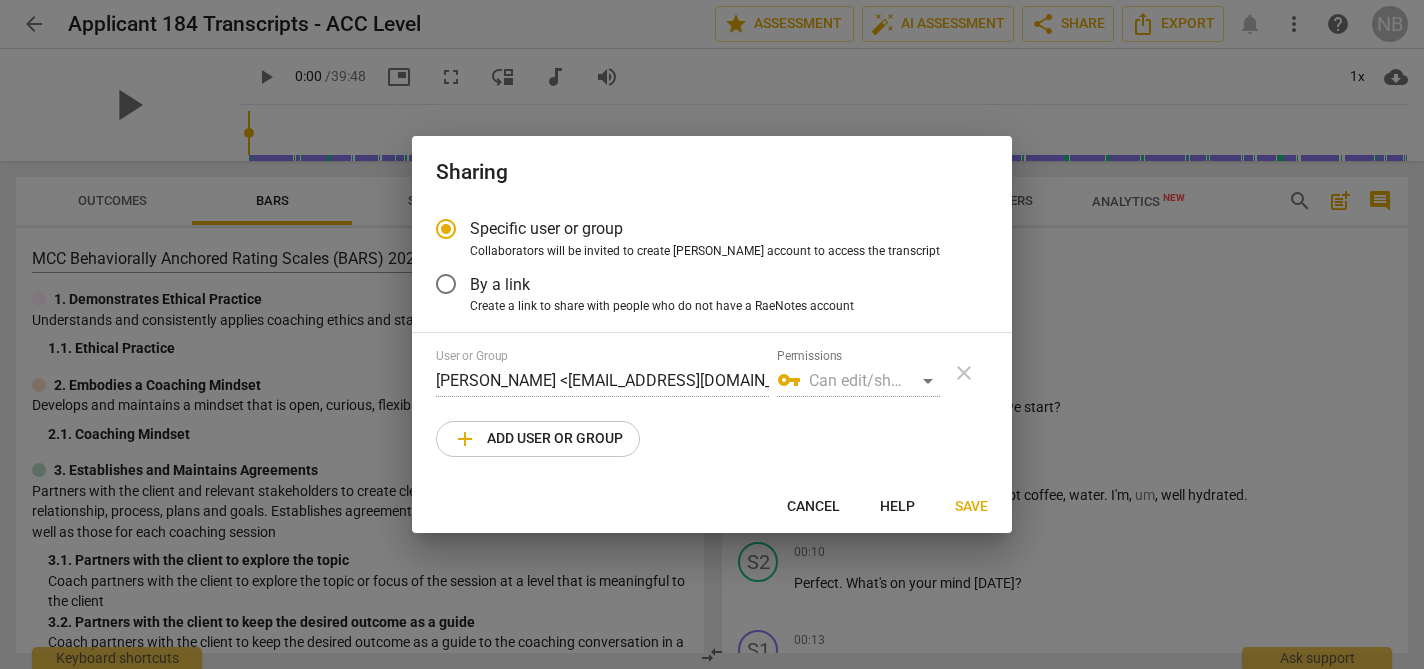 click on "By a link" at bounding box center [500, 284] 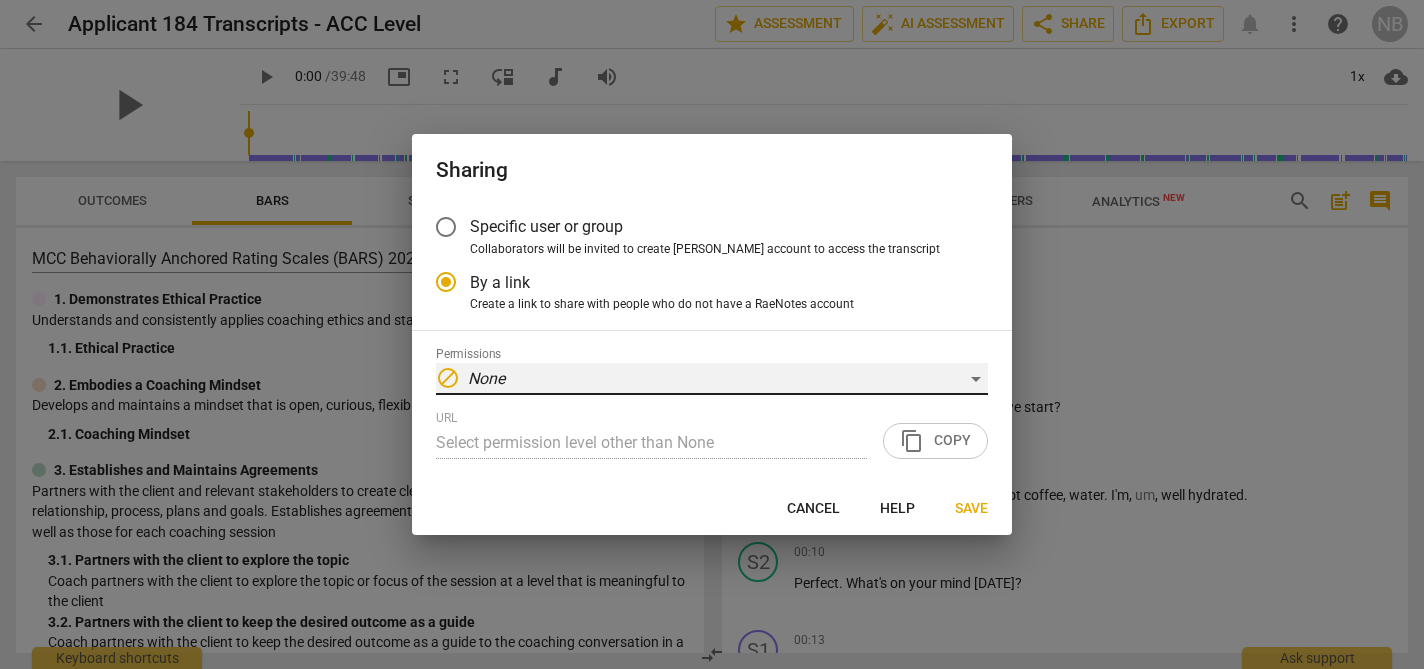 click on "block None" at bounding box center (712, 379) 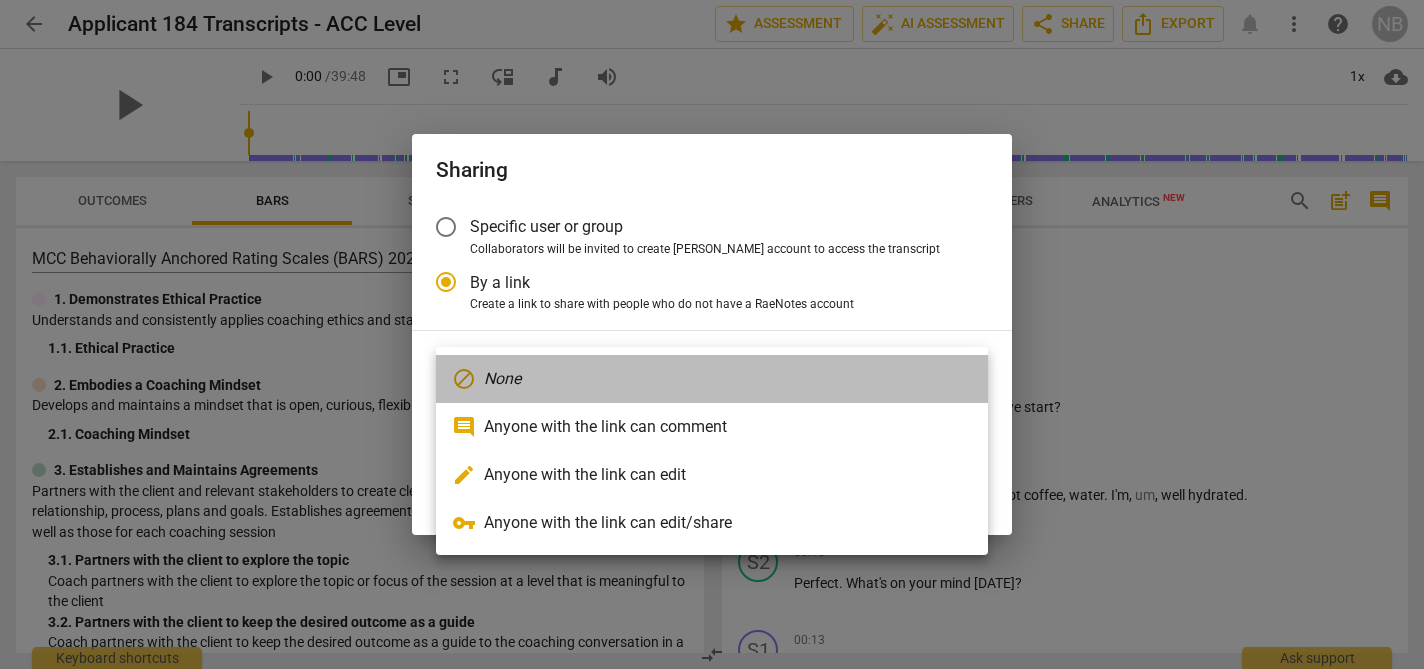 click on "block None" at bounding box center [712, 379] 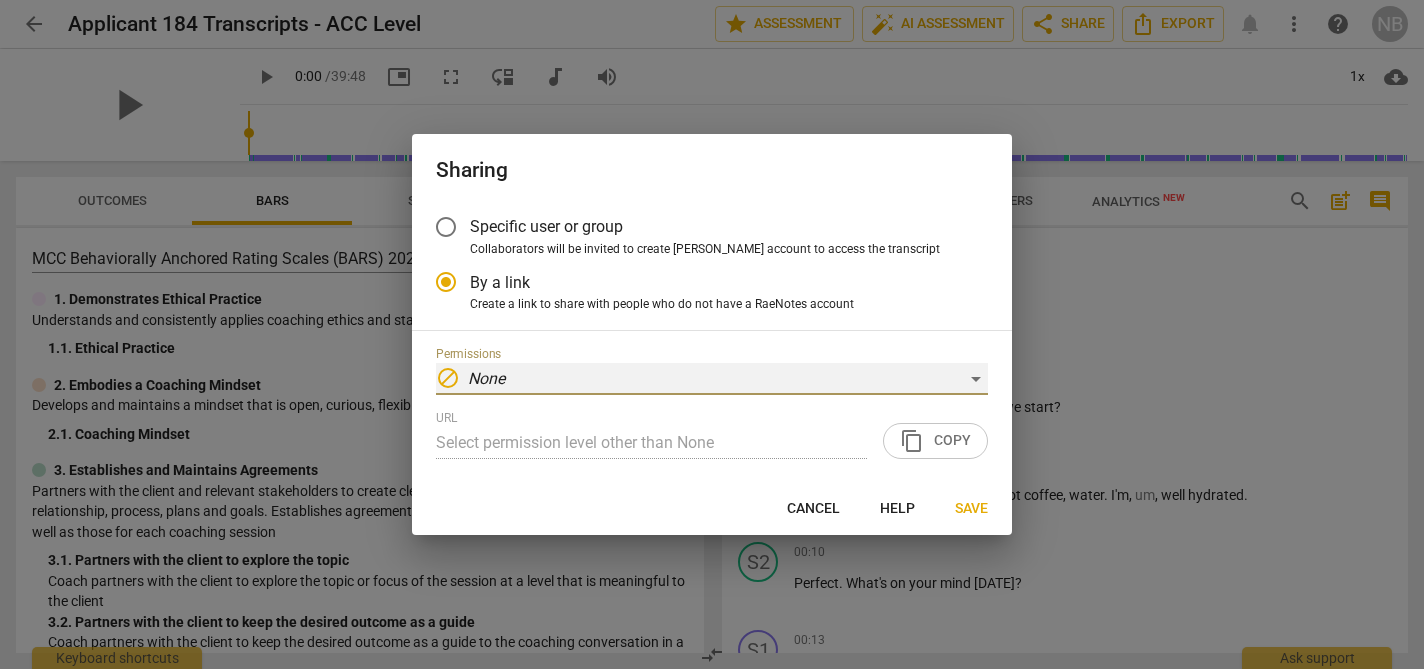 click on "block None" at bounding box center (712, 379) 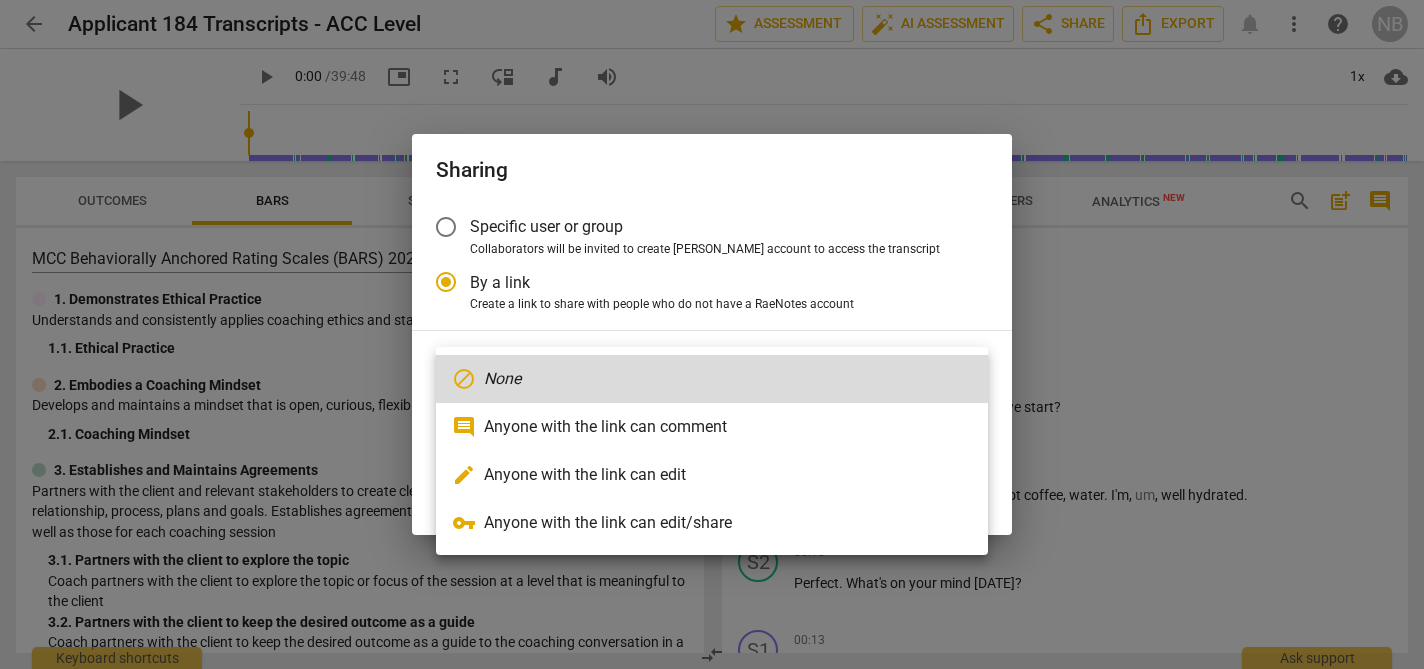 click on "vpn_key Anyone with the link can edit/share" at bounding box center (712, 523) 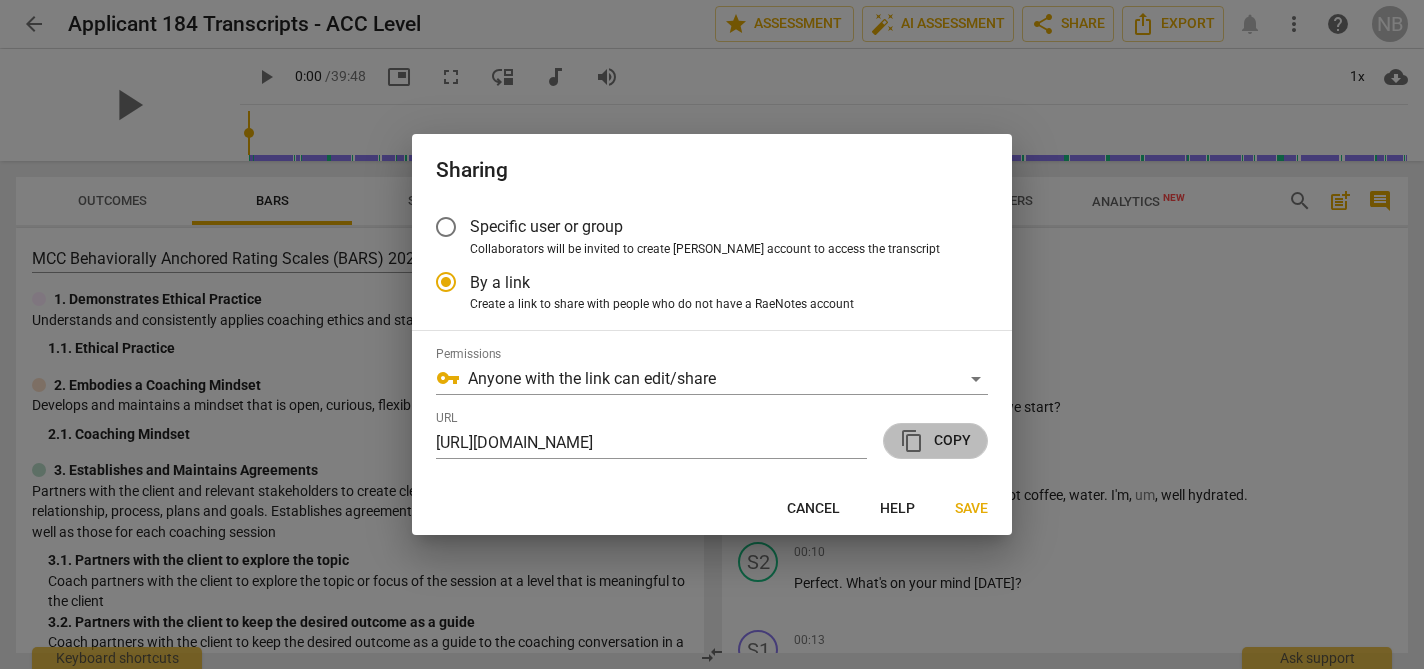 click on "content_copy   Copy" at bounding box center (935, 441) 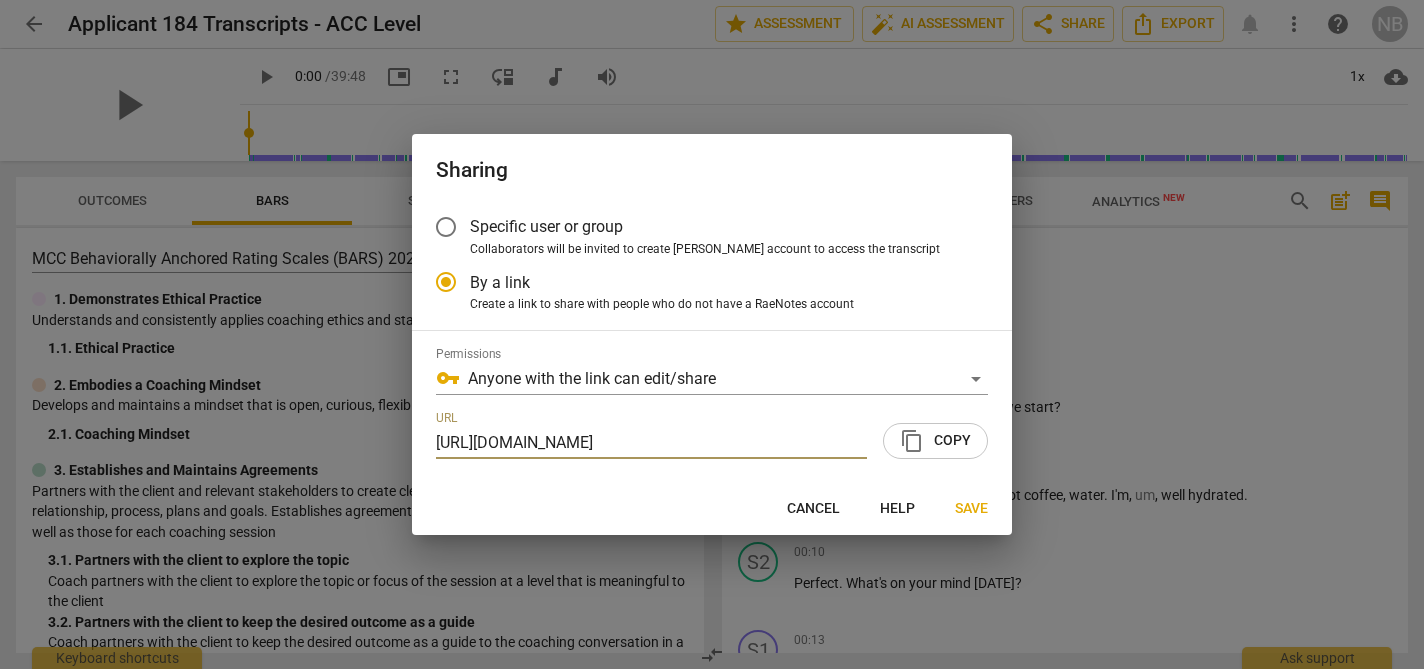 click at bounding box center [712, 334] 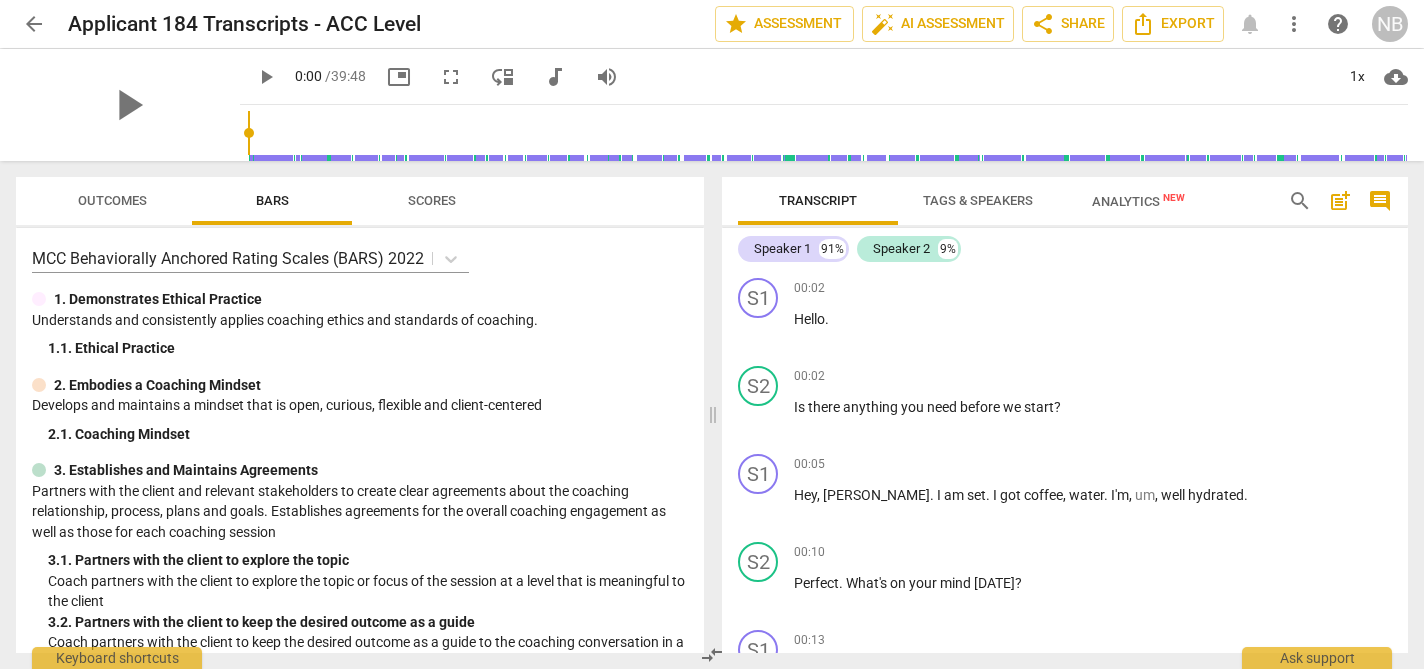 click on "arrow_back" at bounding box center [34, 24] 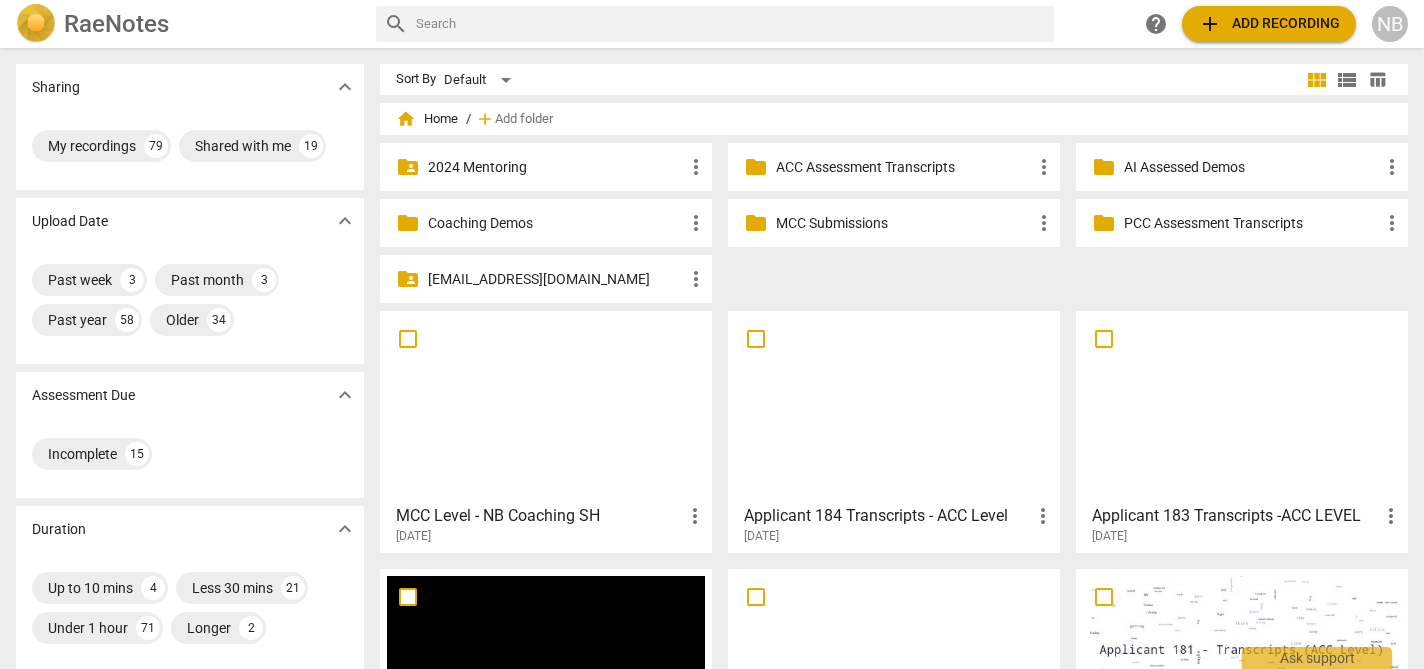 click on "Applicant 183 Transcripts -ACC LEVEL" at bounding box center [1235, 516] 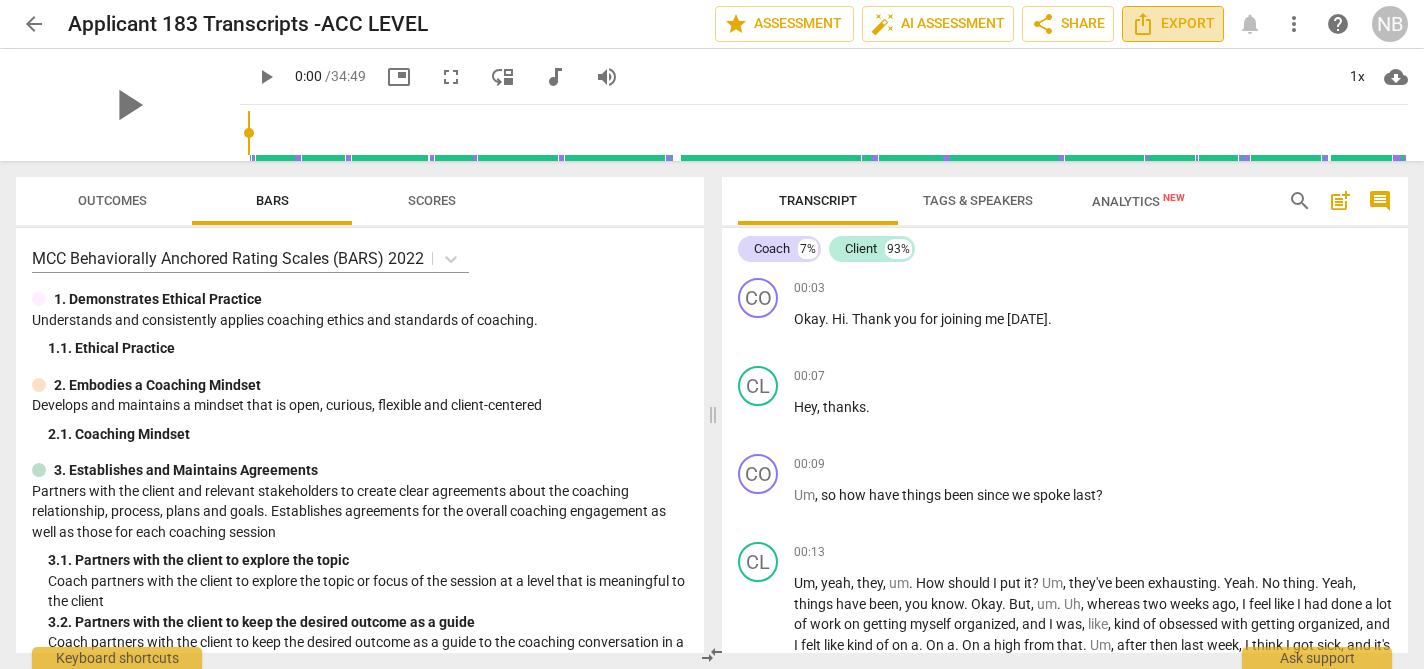 click on "Export" at bounding box center (1173, 24) 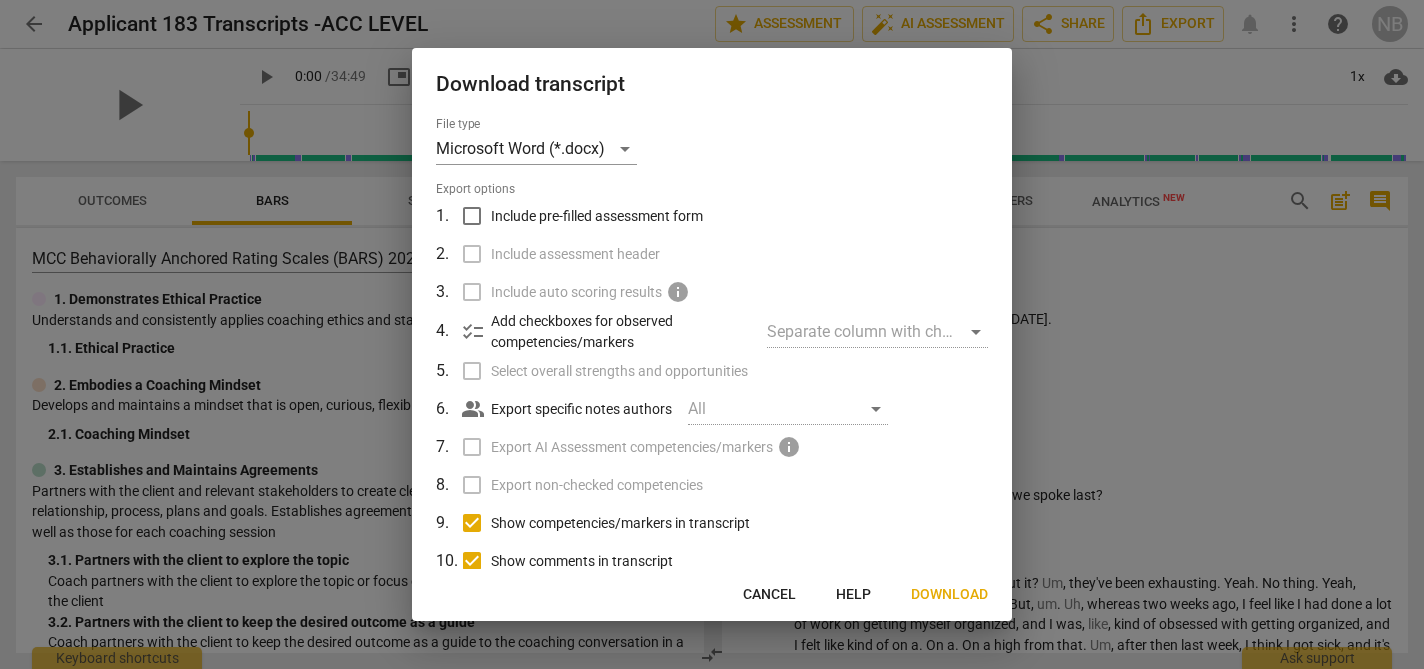 click on "Download" at bounding box center [949, 595] 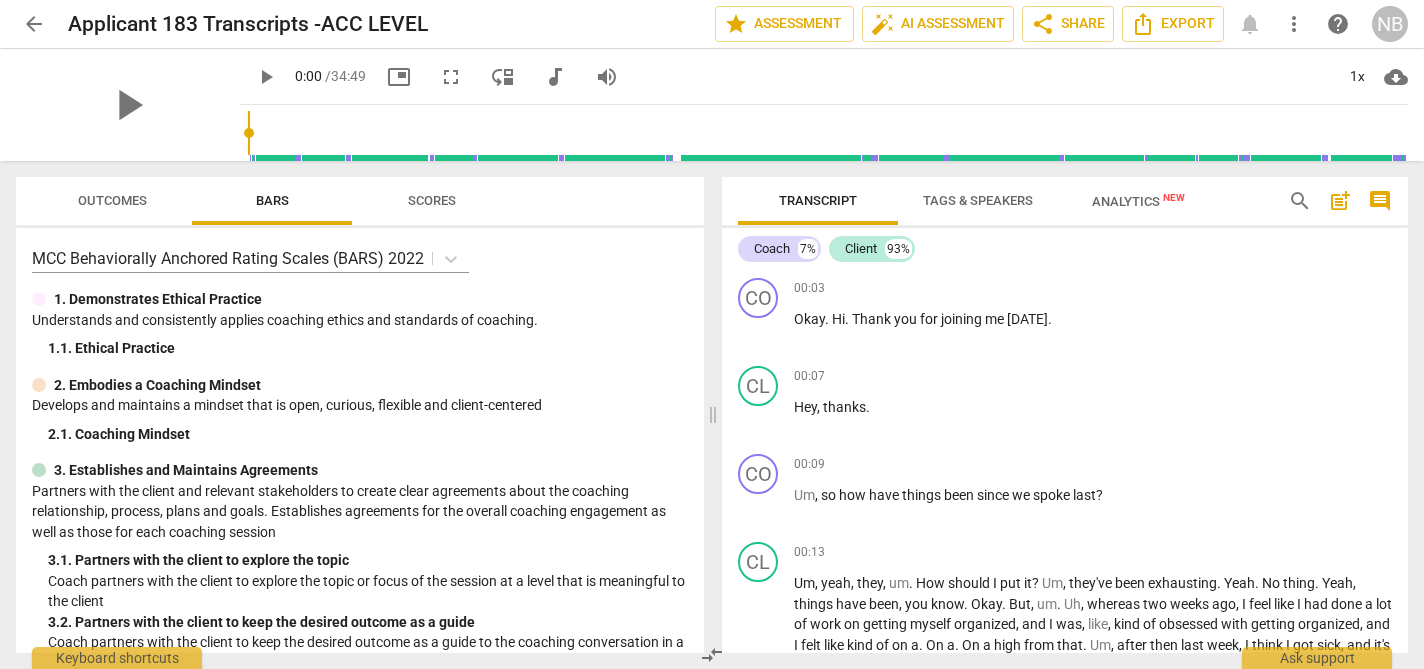 click on "play_arrow 0:00   /  34:49 picture_in_picture fullscreen move_down audiotrack volume_up 1x cloud_download" at bounding box center [824, 77] 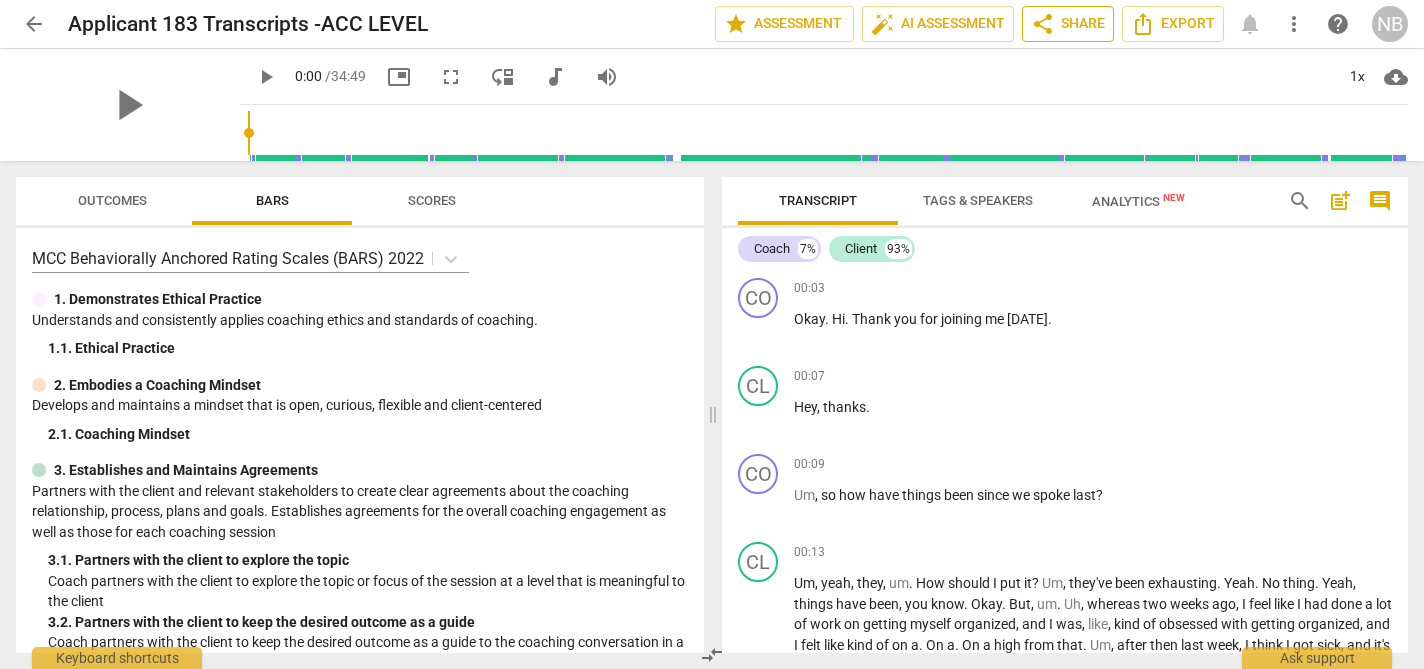 click on "share    Share" at bounding box center [1068, 24] 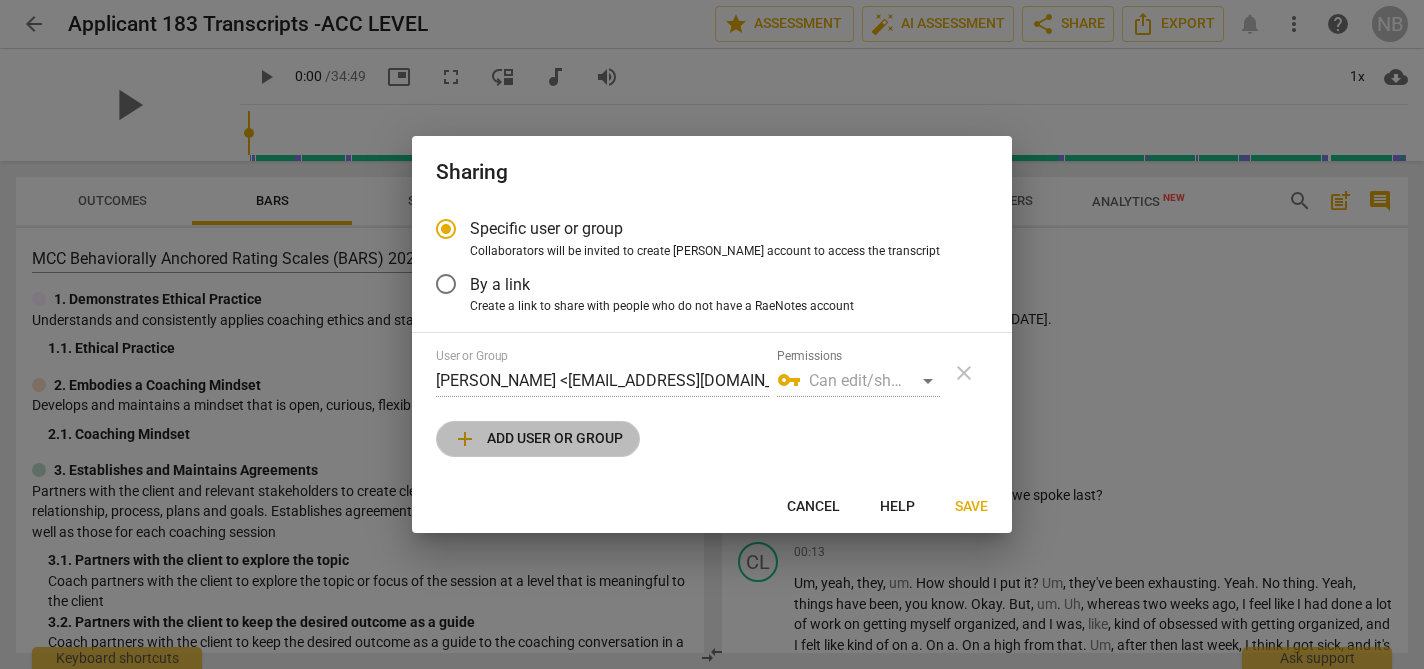 click on "add Add user or group" at bounding box center [538, 439] 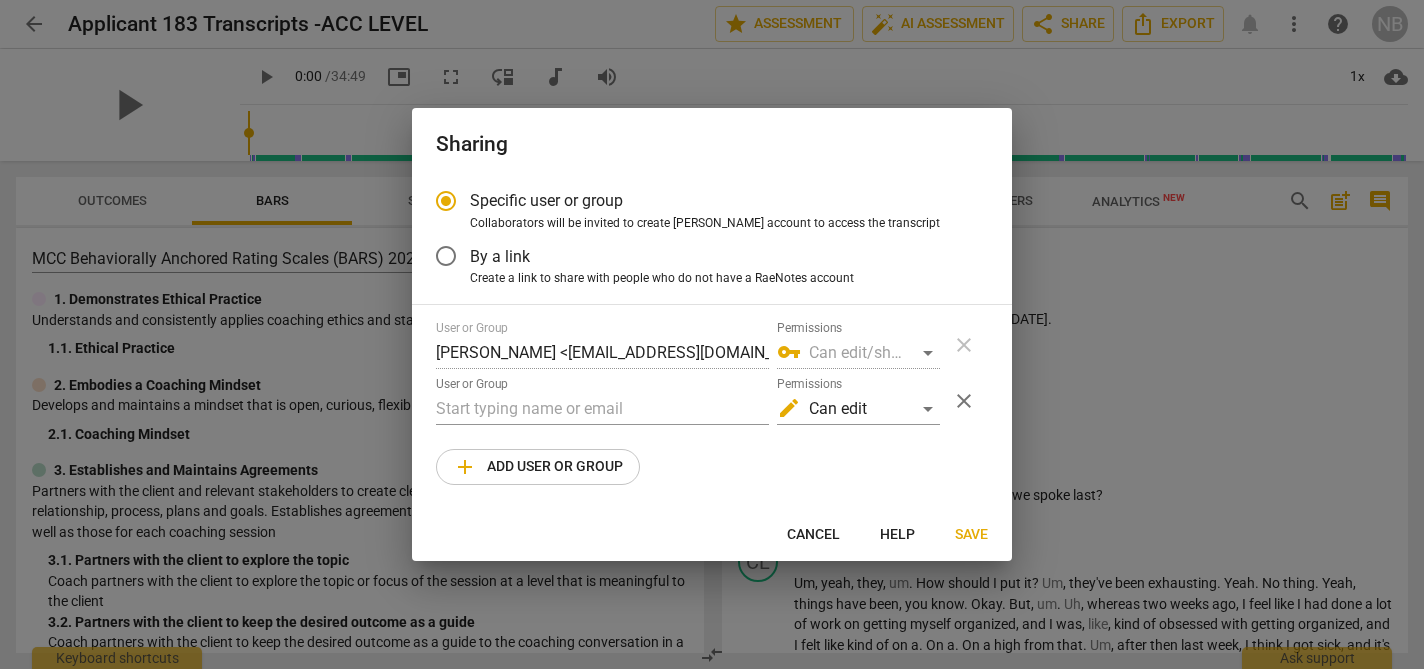click on "By a link" at bounding box center [500, 256] 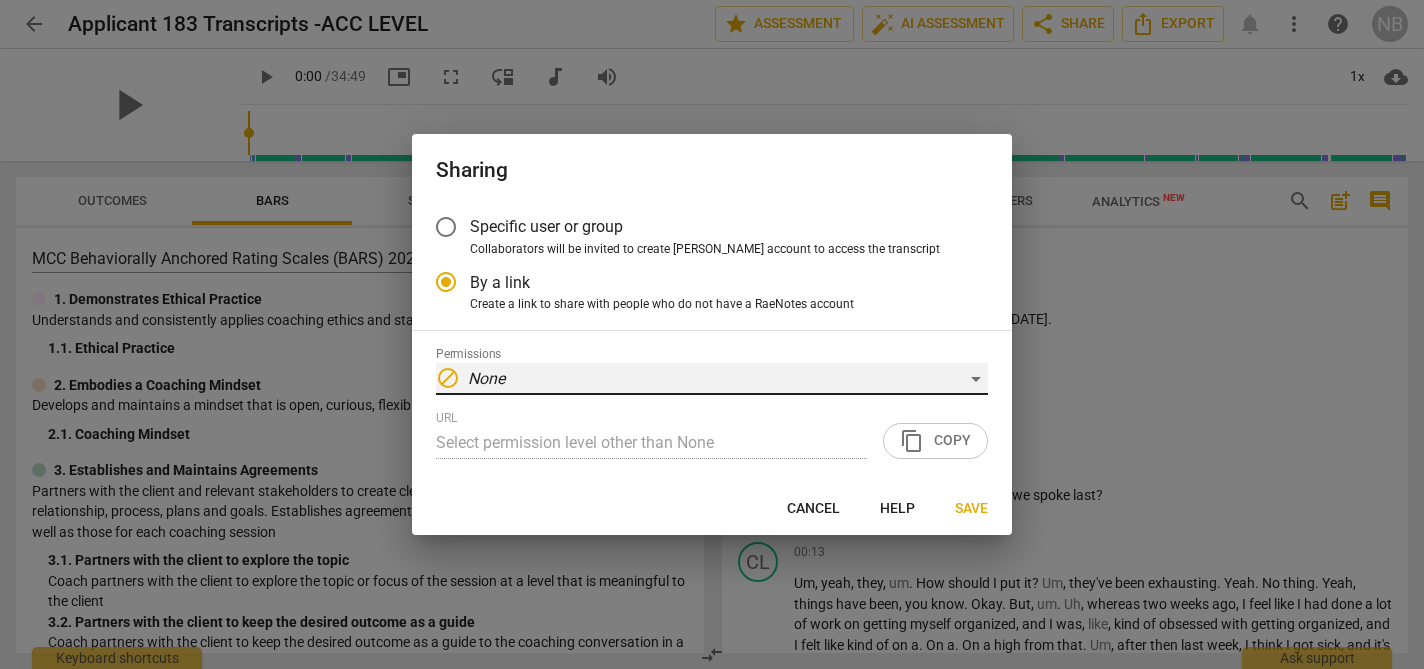 click on "block None" at bounding box center (712, 379) 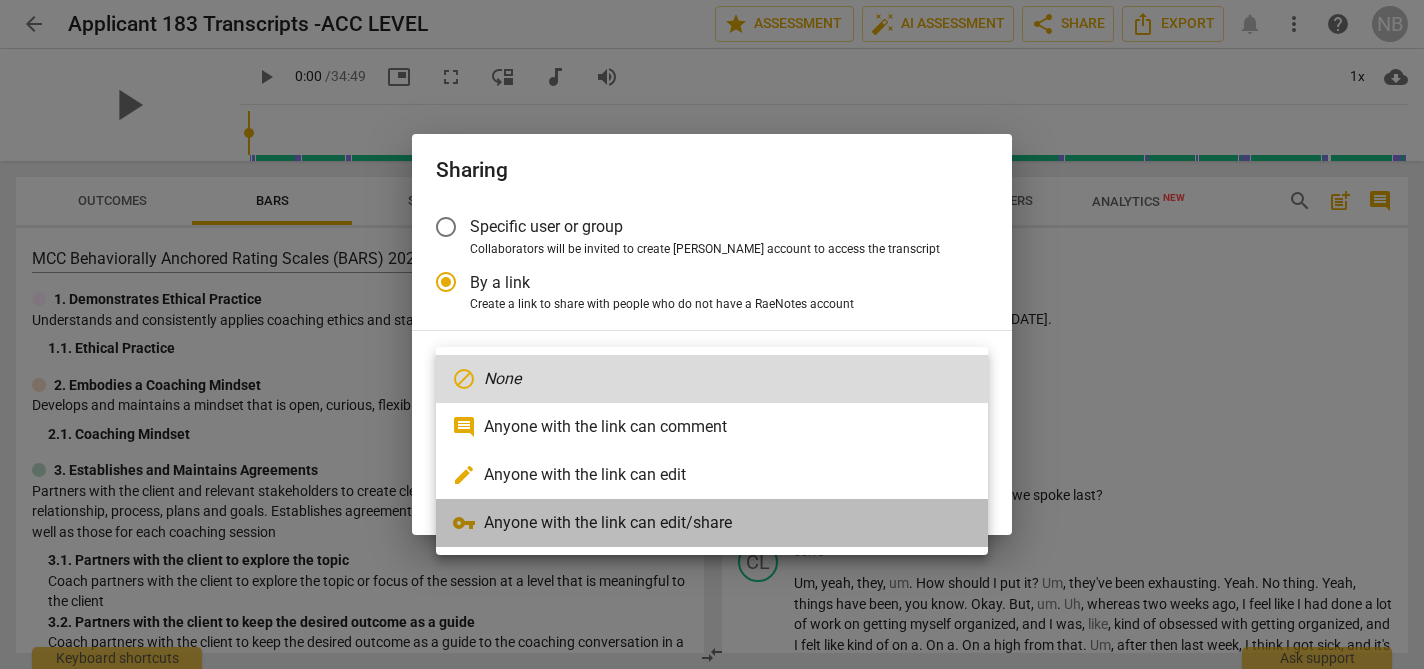 click on "vpn_key Anyone with the link can edit/share" at bounding box center [712, 523] 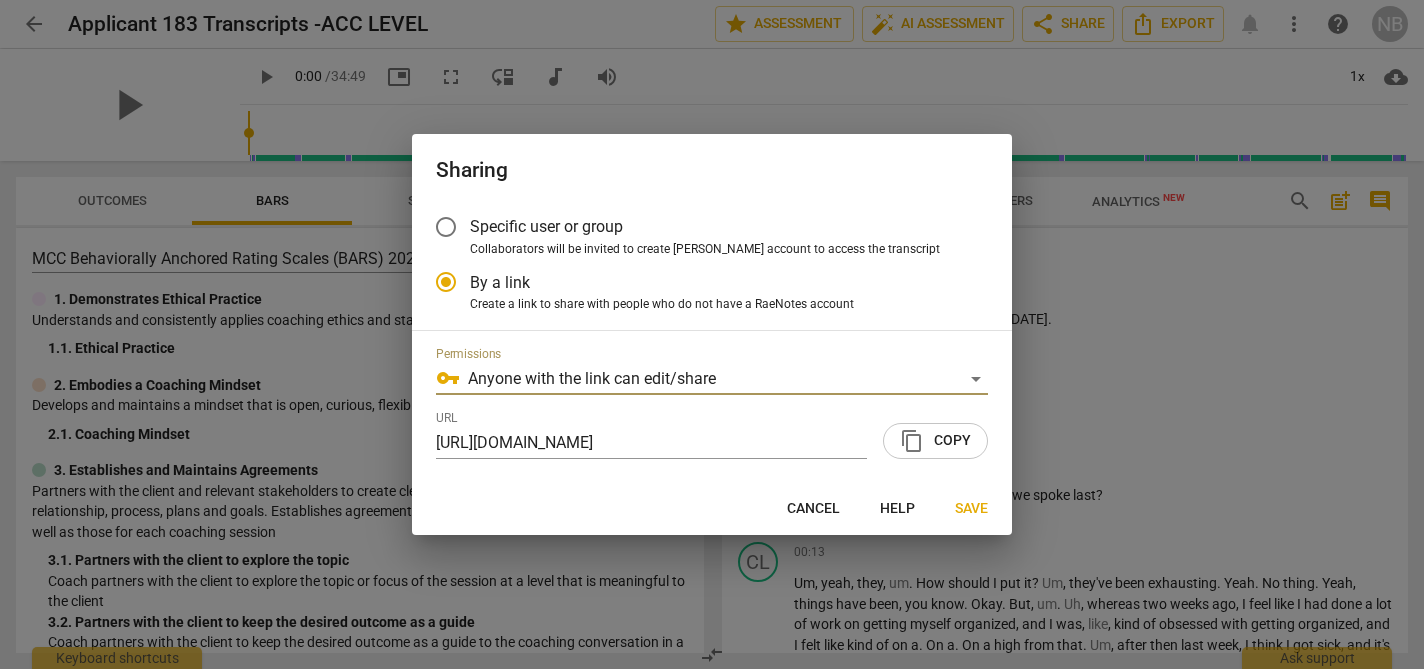 click on "content_copy" at bounding box center (912, 441) 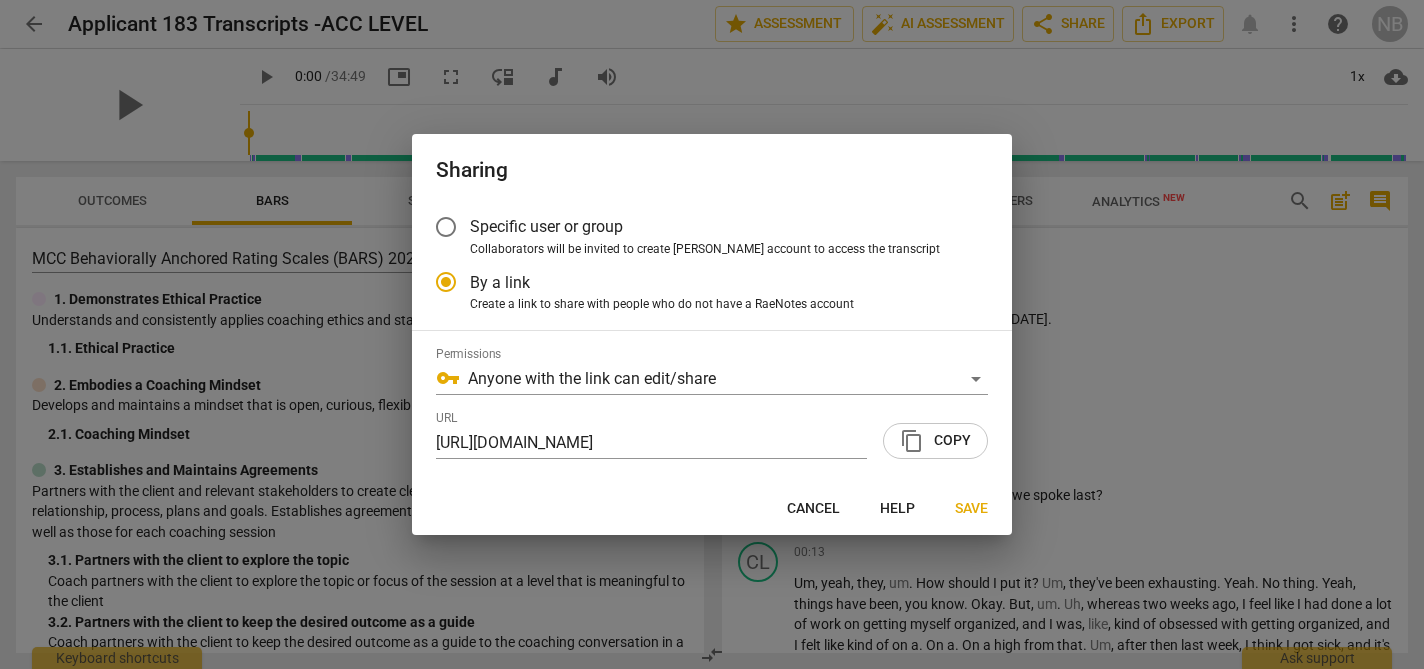 click at bounding box center [712, 334] 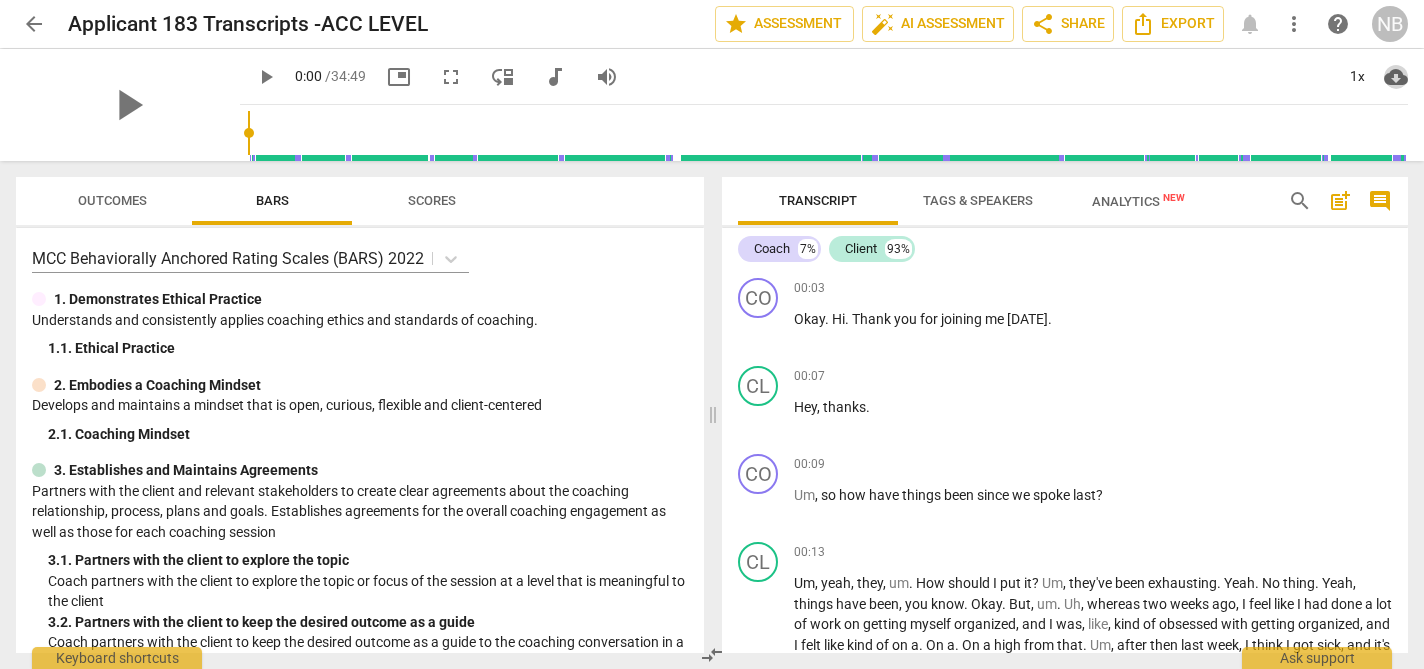 click on "cloud_download" at bounding box center (1396, 77) 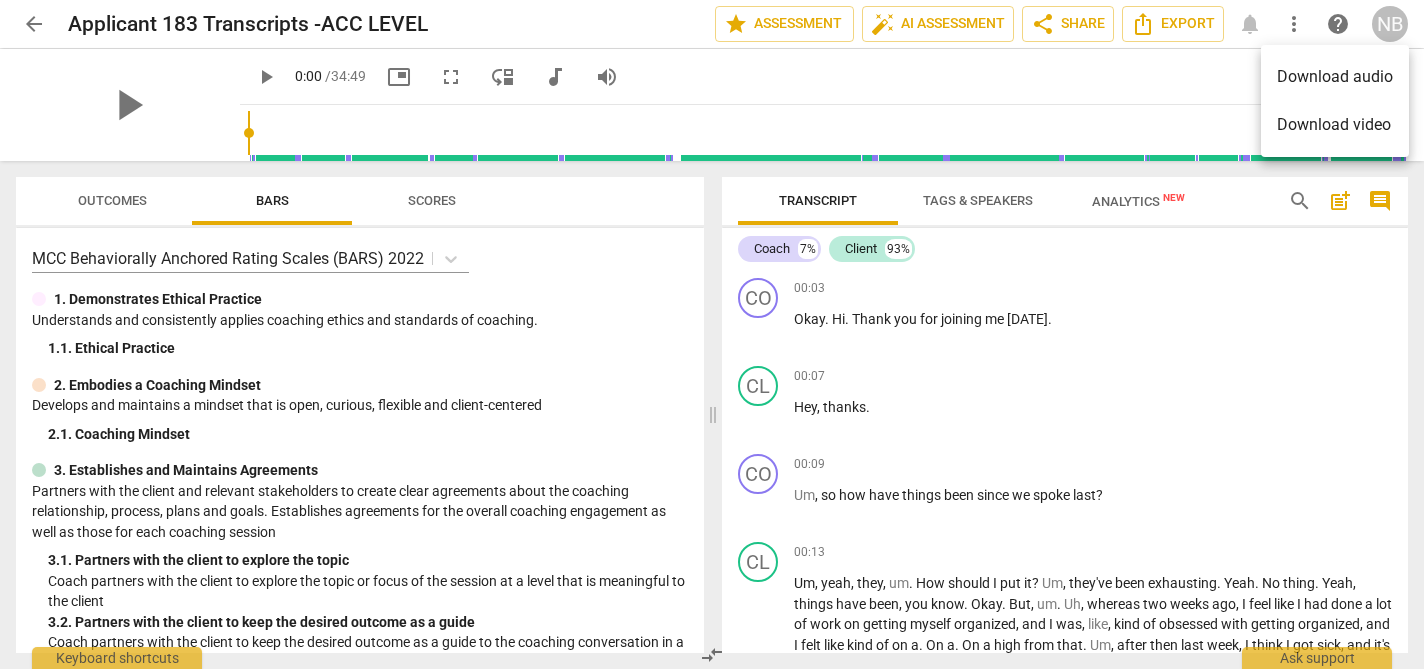 click on "Download audio" at bounding box center (1335, 77) 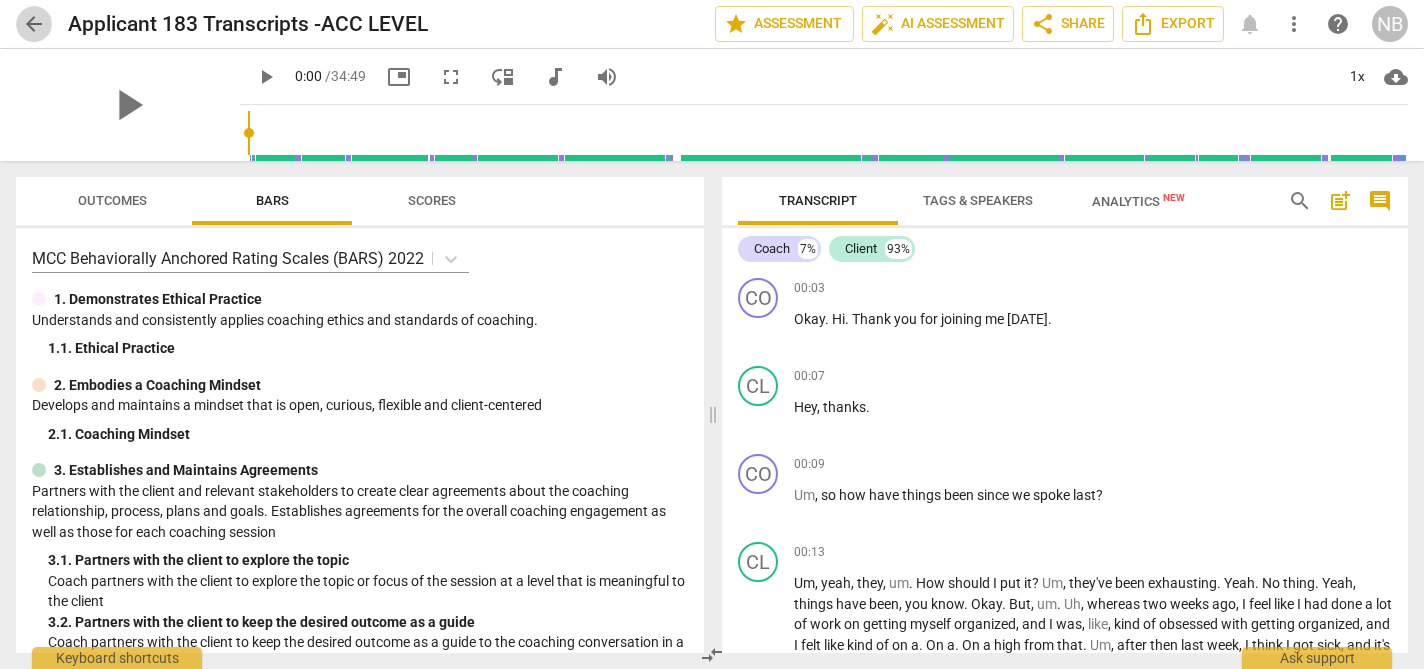 click on "arrow_back" at bounding box center [34, 24] 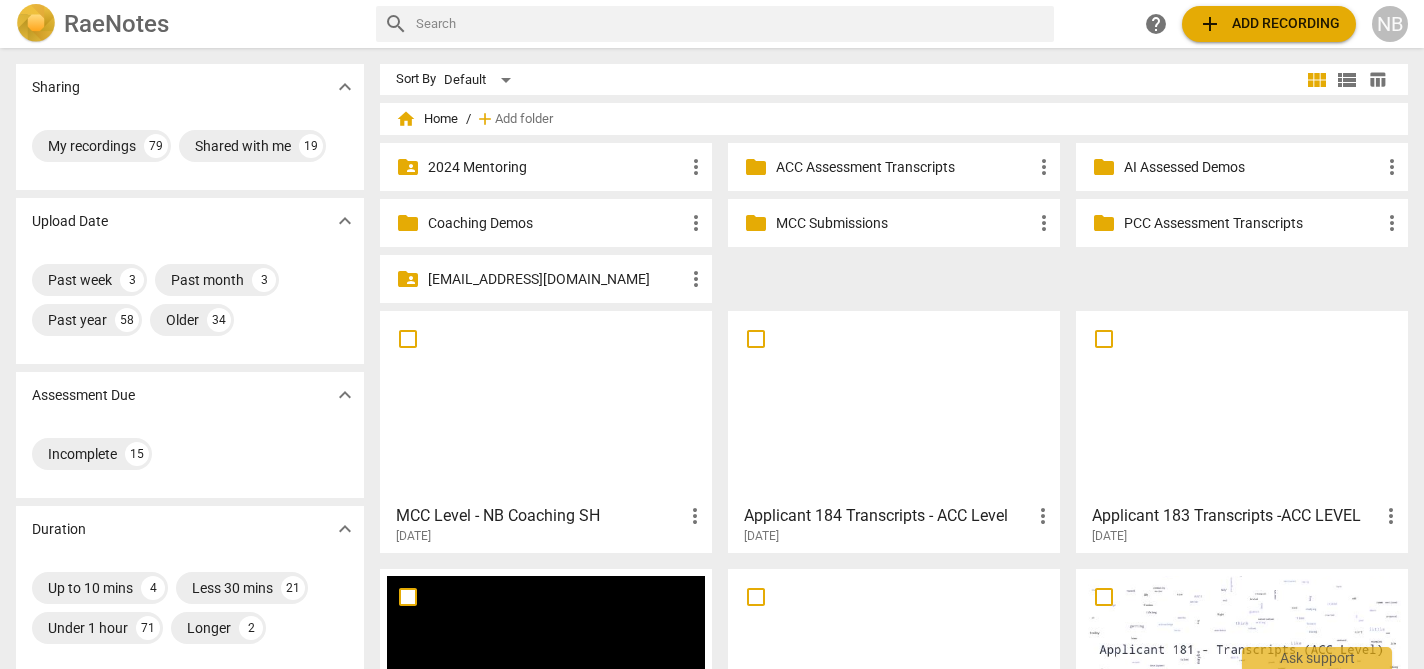 click on "Applicant 184 Transcripts - ACC Level" at bounding box center (887, 516) 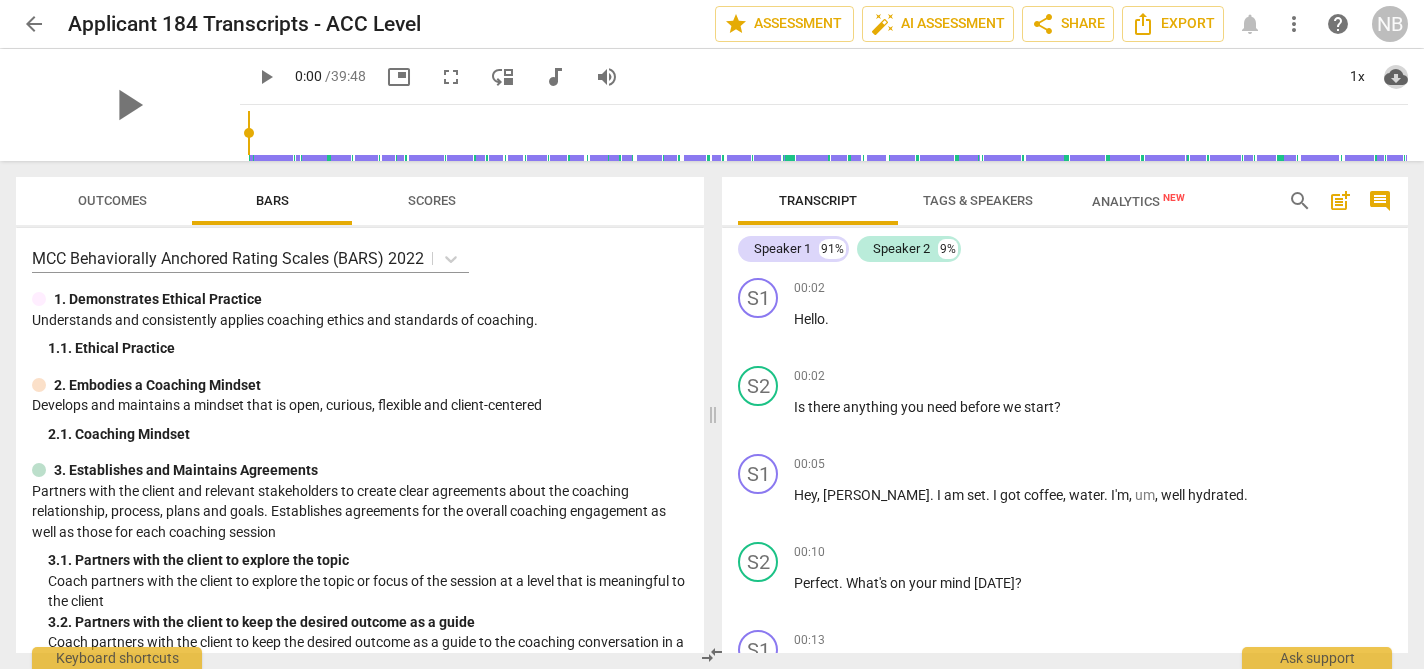click on "cloud_download" at bounding box center (1396, 77) 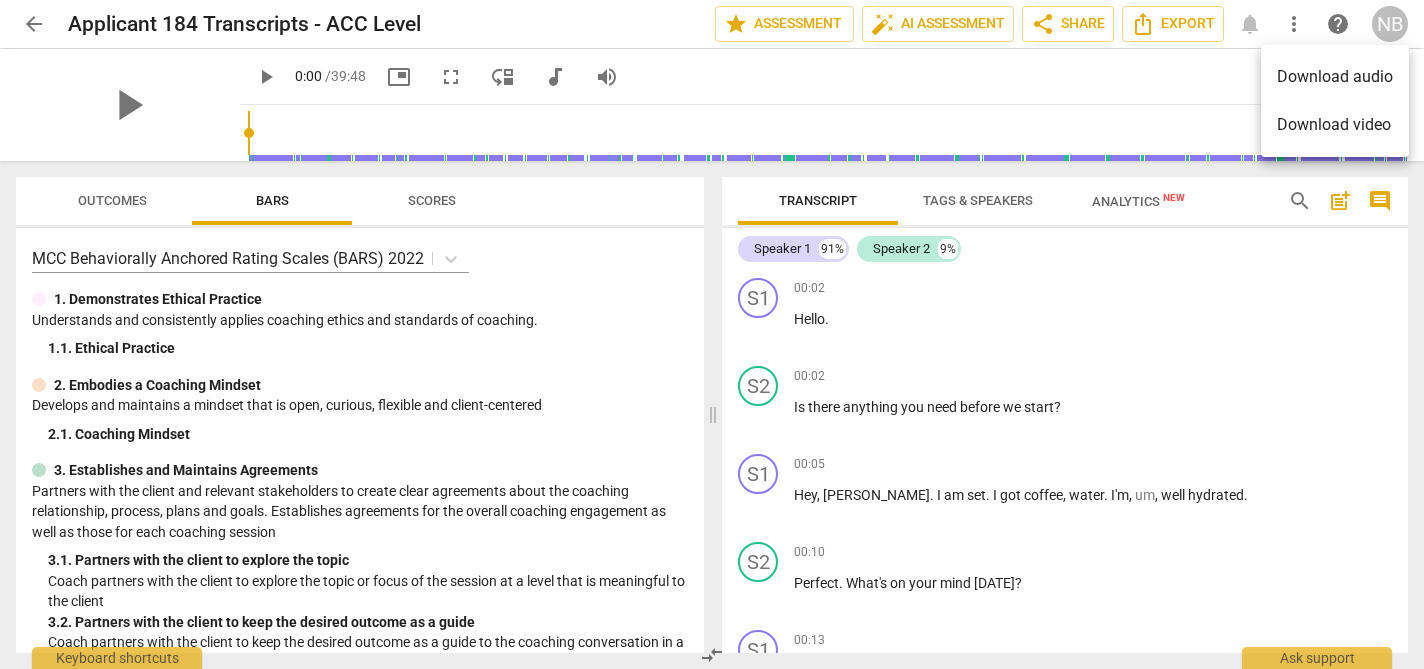 click on "Download audio" at bounding box center [1335, 77] 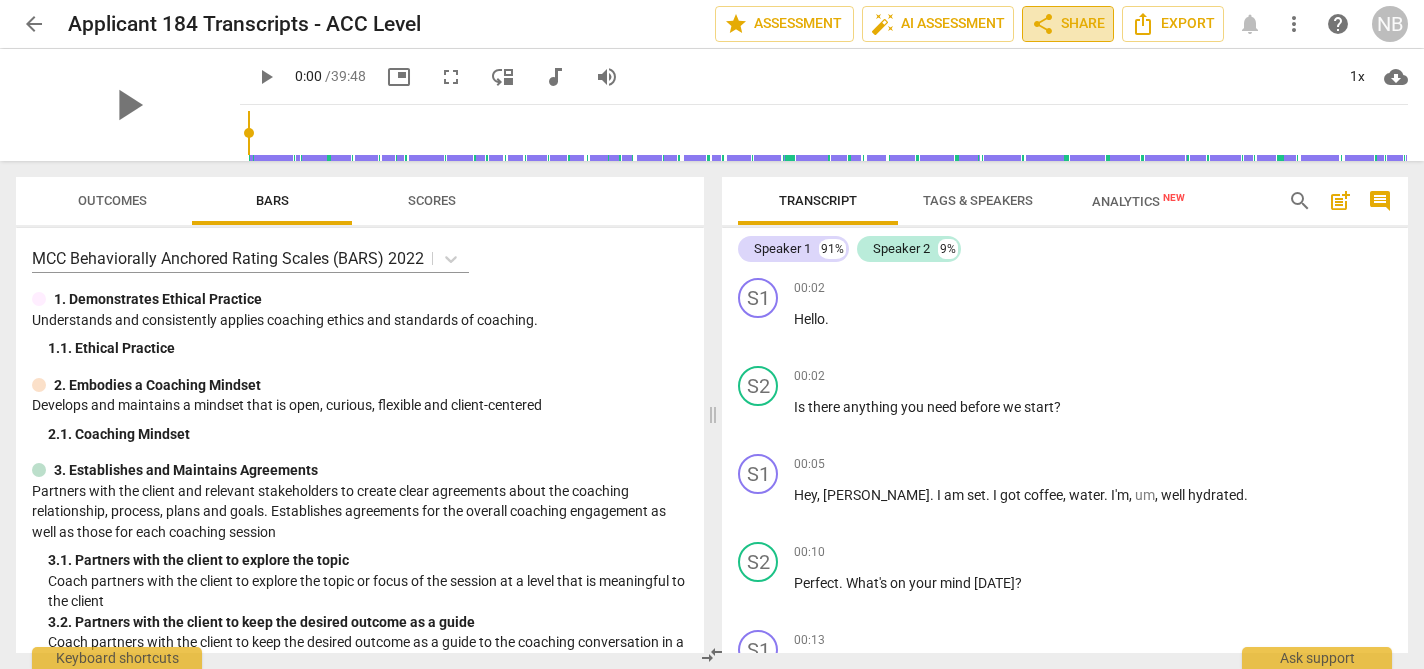 click on "share    Share" at bounding box center (1068, 24) 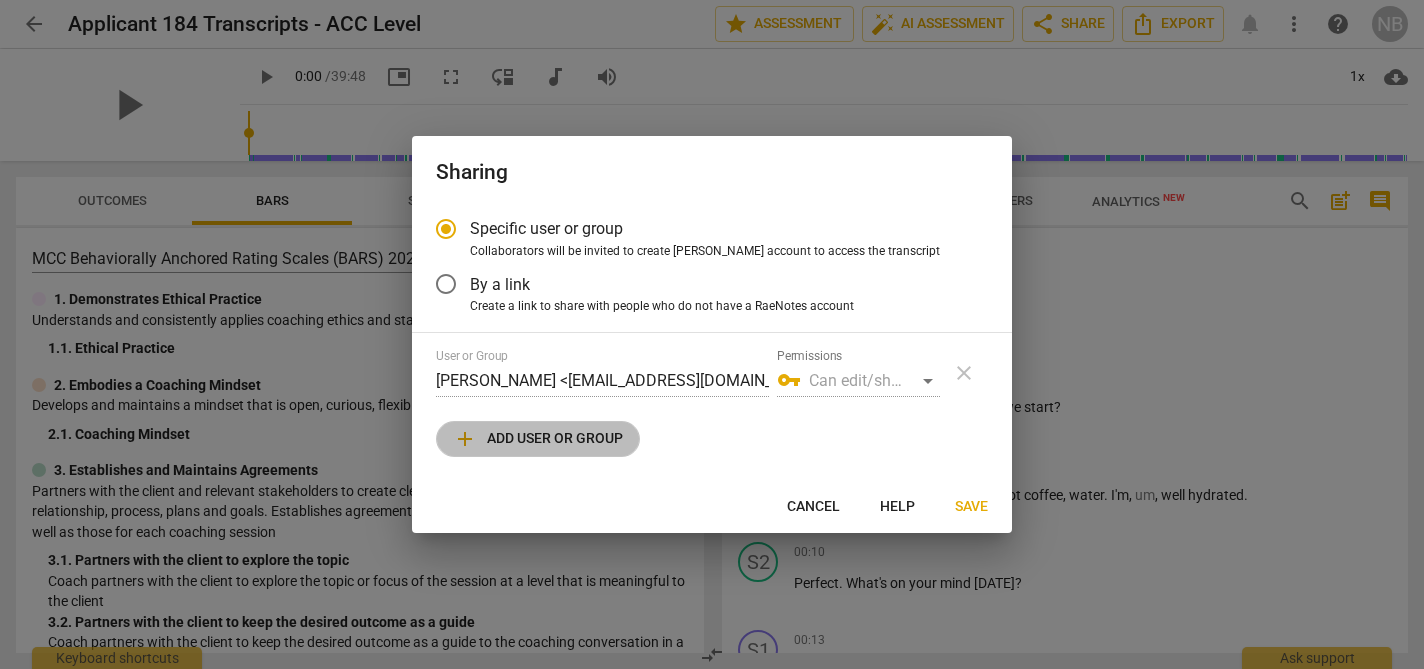 click on "add Add user or group" at bounding box center [538, 439] 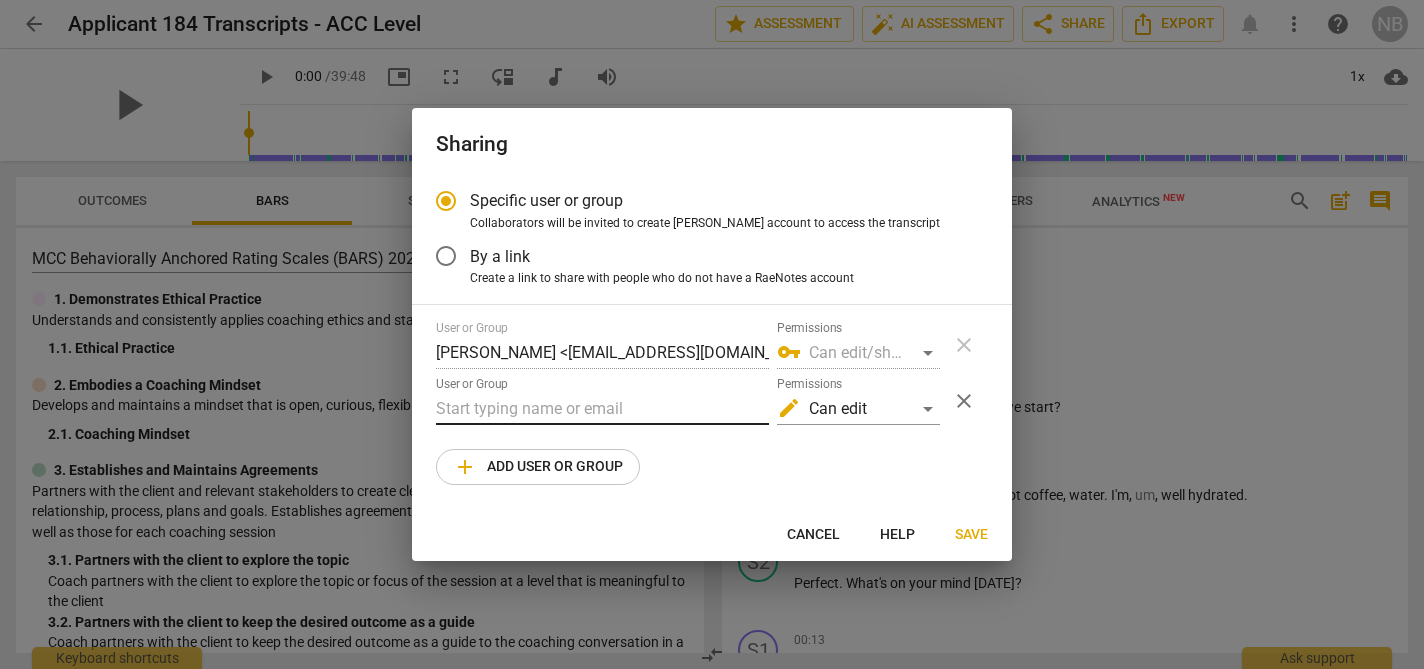 click at bounding box center [602, 409] 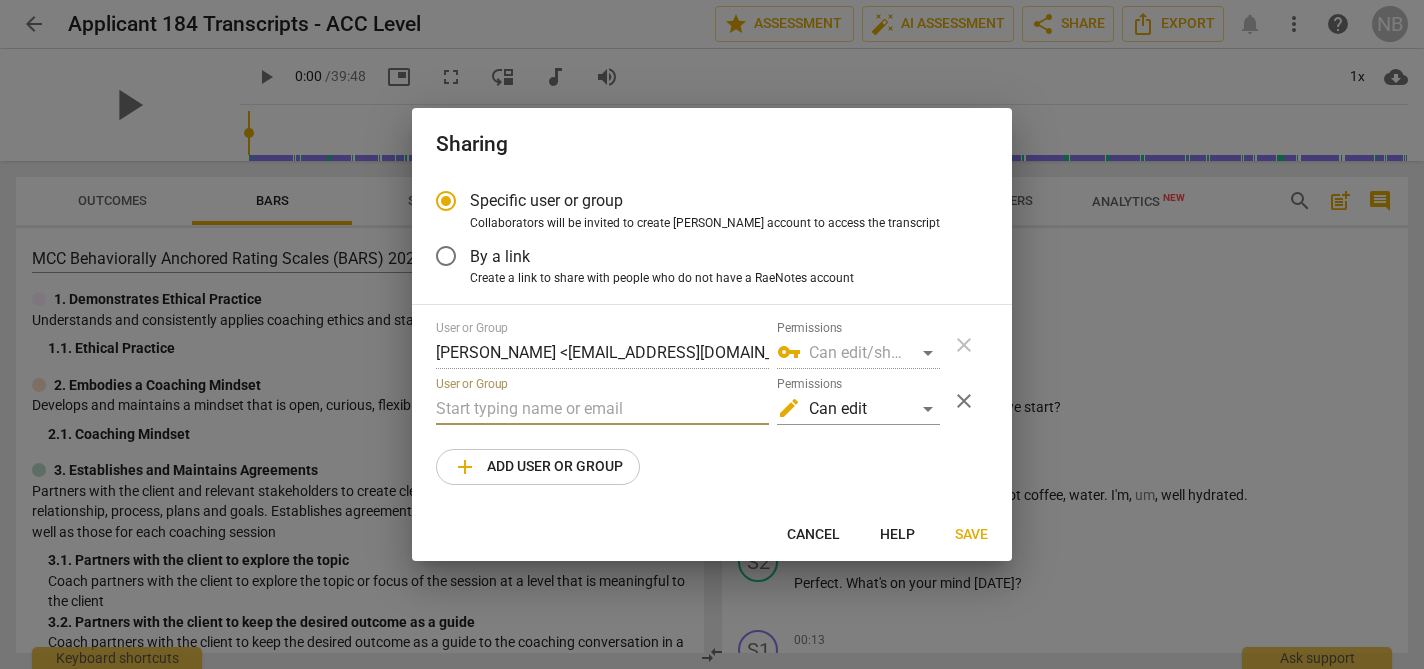 paste on "[PERSON_NAME][EMAIL_ADDRESS][DOMAIN_NAME]" 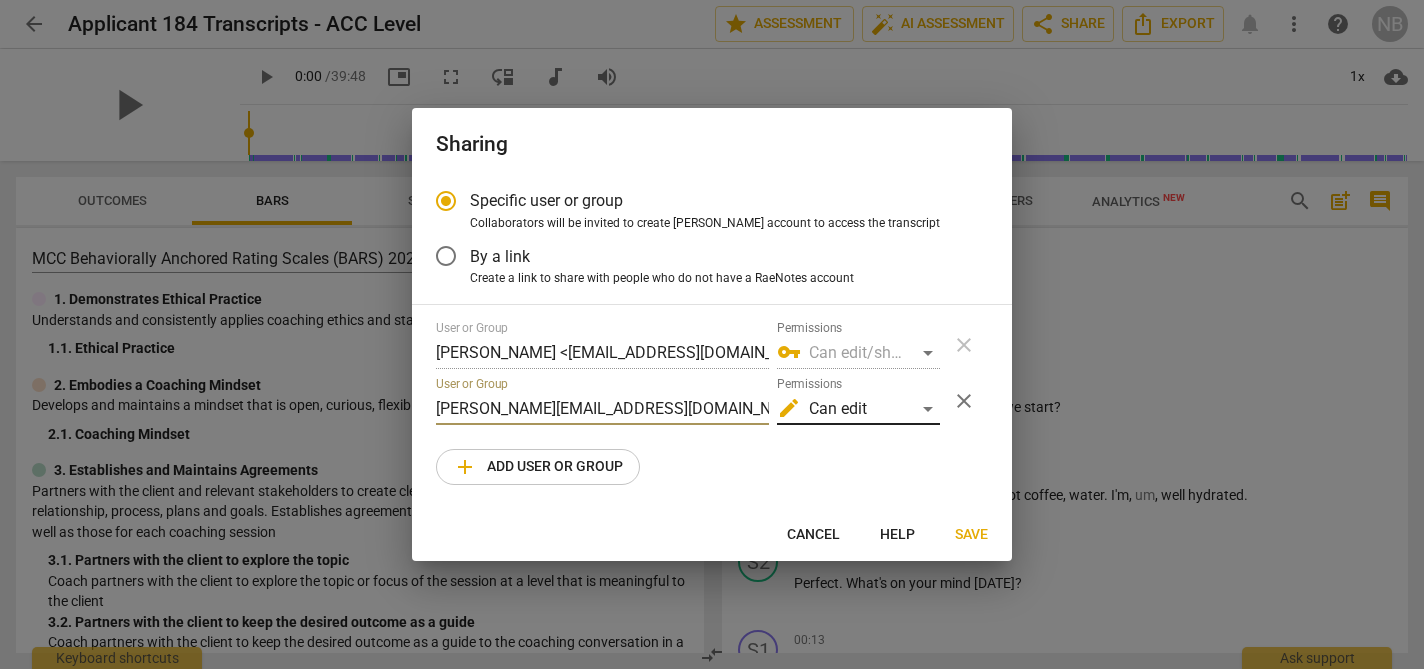 type on "[PERSON_NAME][EMAIL_ADDRESS][DOMAIN_NAME]" 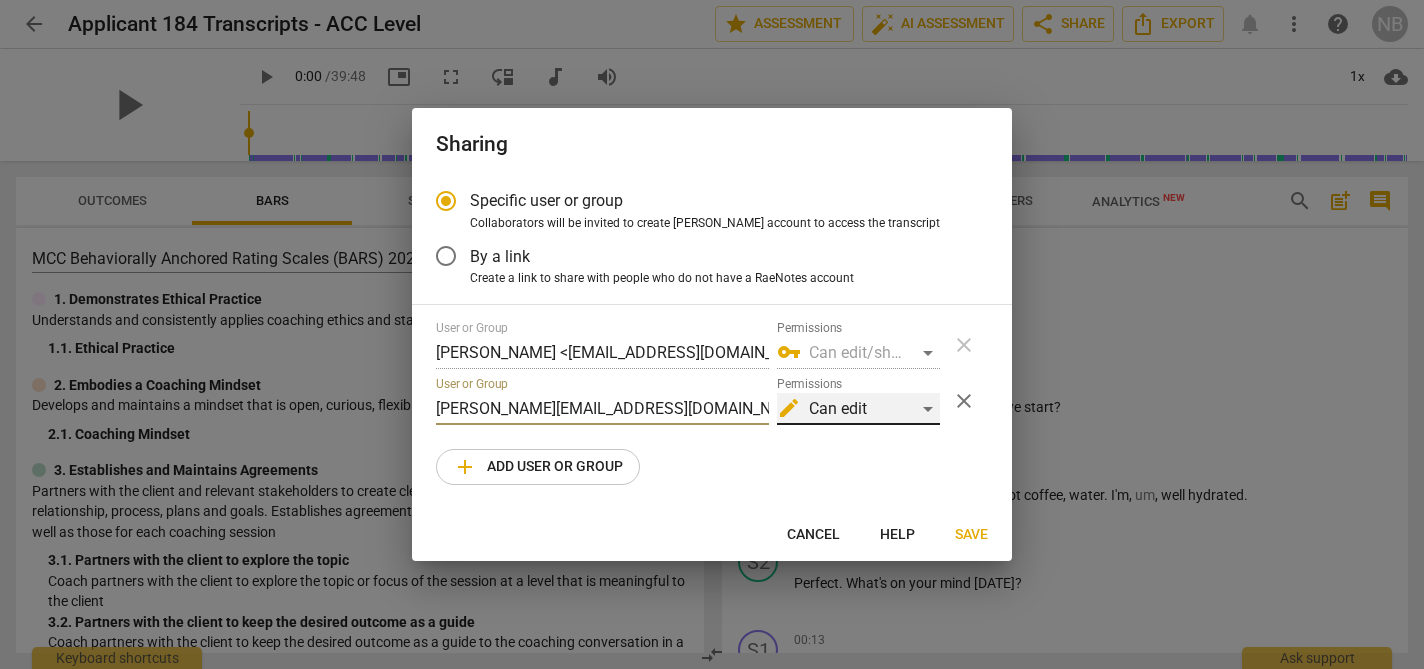 click on "edit Can edit" at bounding box center [858, 409] 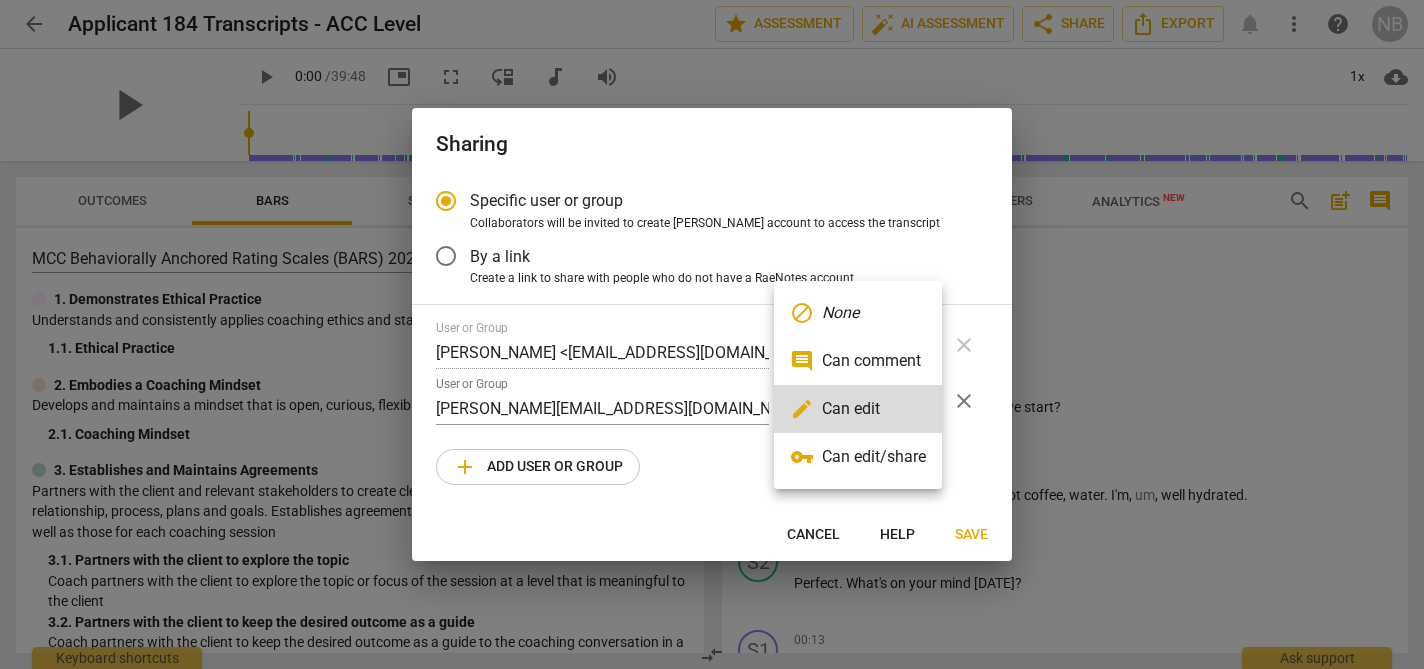 click on "vpn_key Can edit/share" at bounding box center [858, 457] 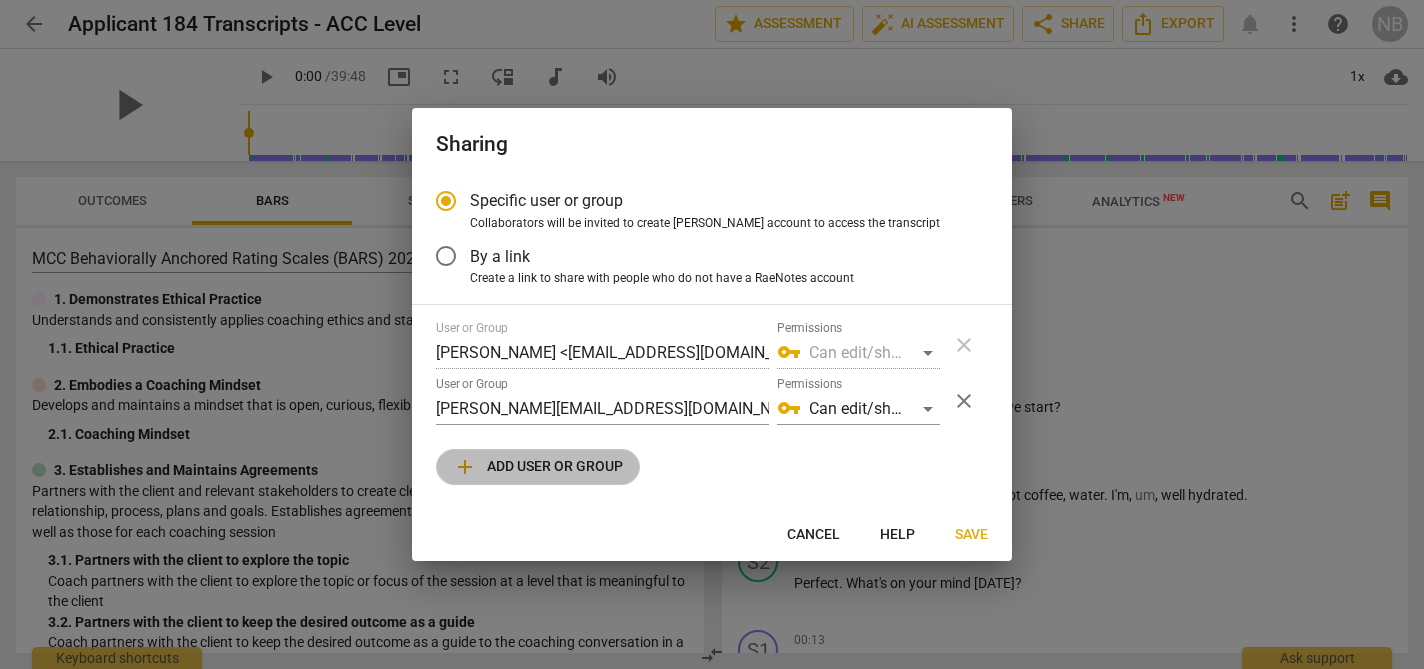 click on "add Add user or group" at bounding box center [538, 467] 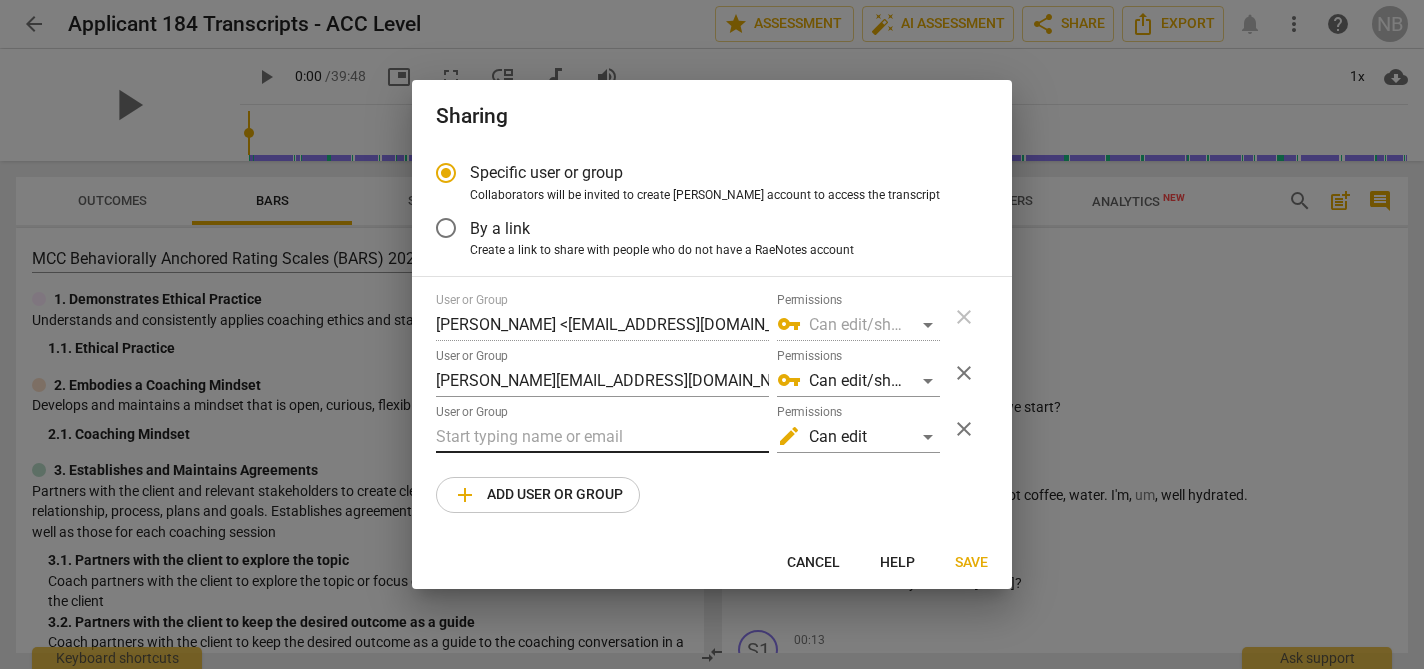 click at bounding box center [602, 437] 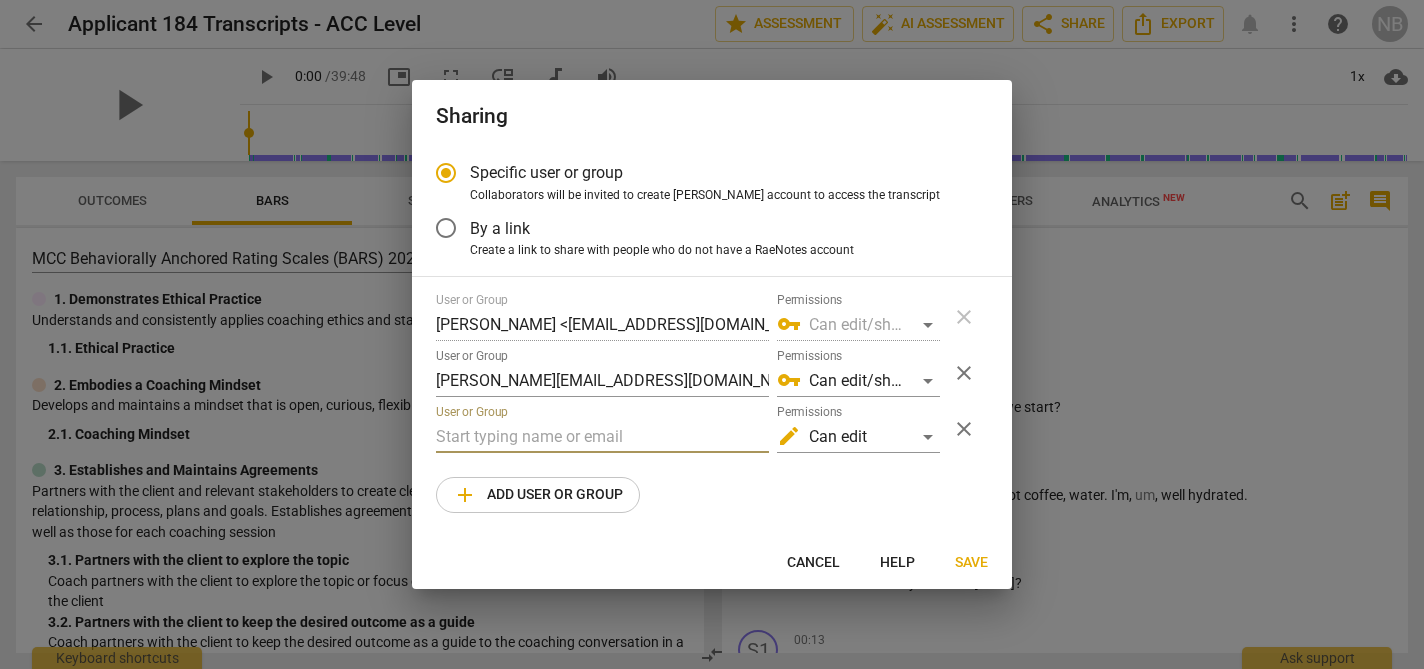 paste on "[PERSON_NAME][EMAIL_ADDRESS][DOMAIN_NAME]" 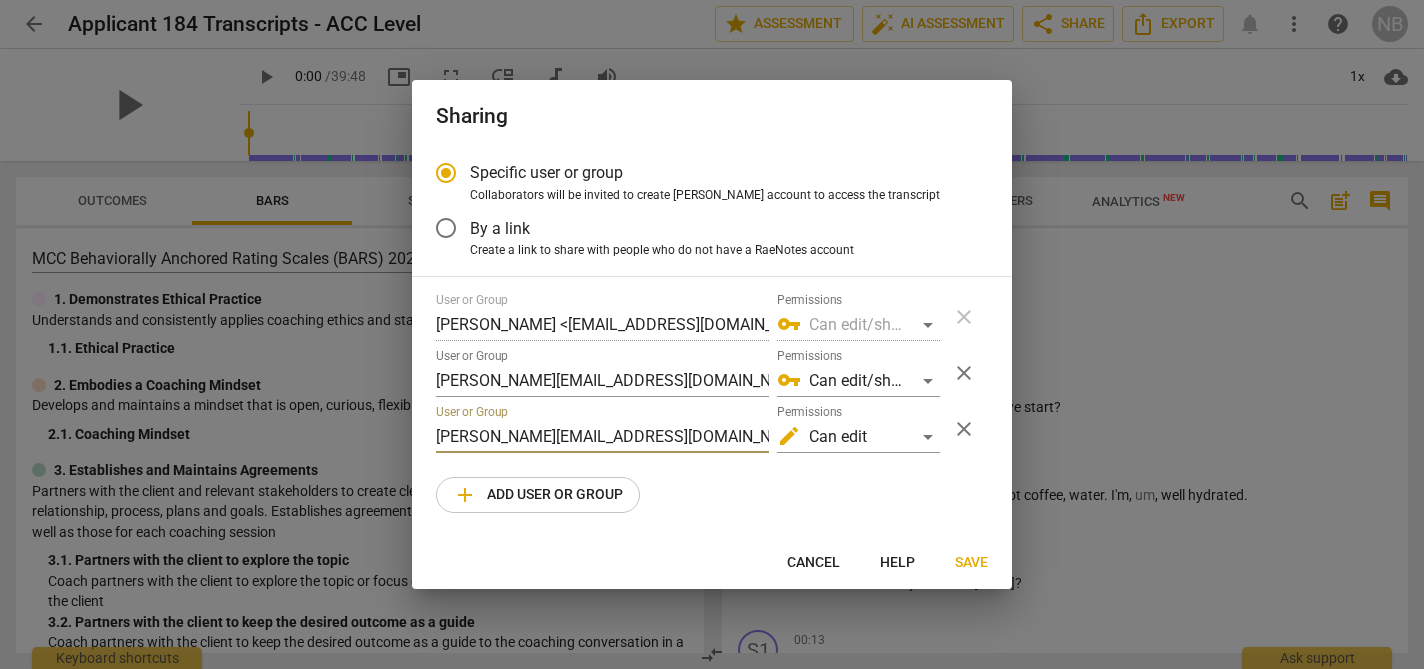 click on "[PERSON_NAME][EMAIL_ADDRESS][DOMAIN_NAME]" at bounding box center [602, 437] 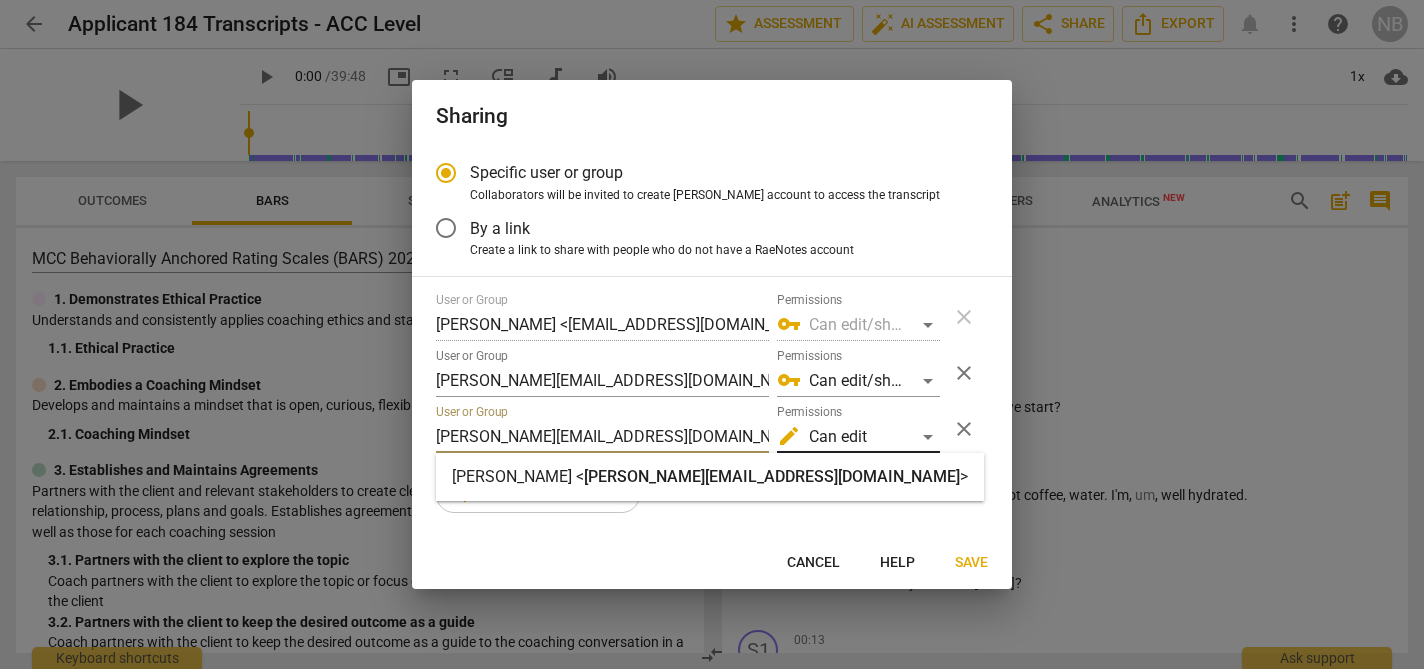 type on "[PERSON_NAME][EMAIL_ADDRESS][DOMAIN_NAME]" 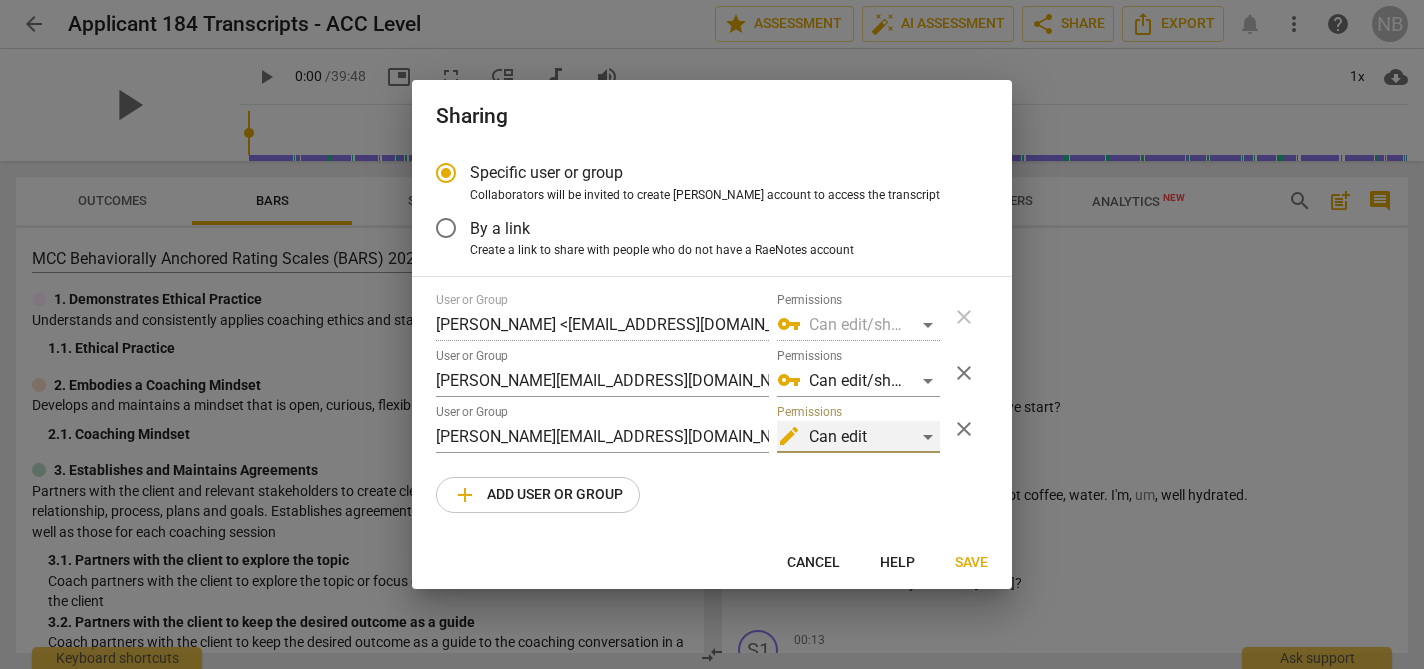 click on "edit Can edit" at bounding box center [858, 437] 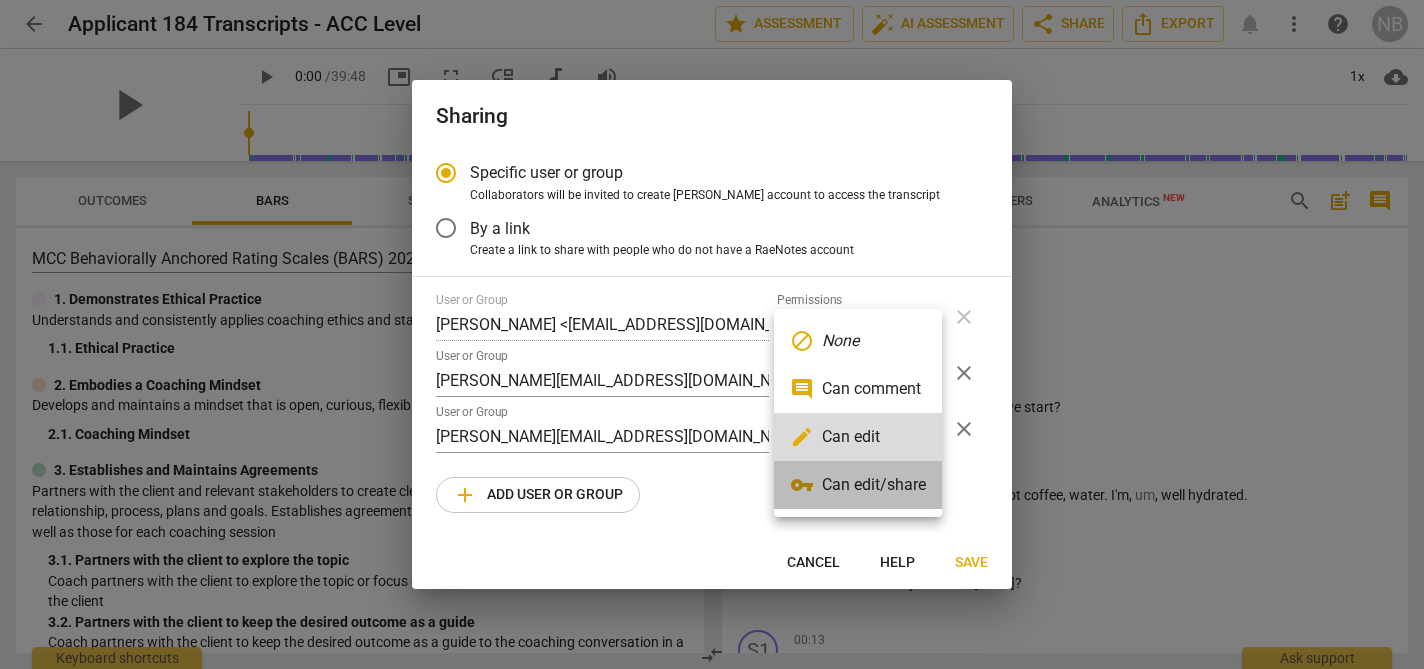 click on "vpn_key Can edit/share" at bounding box center [858, 485] 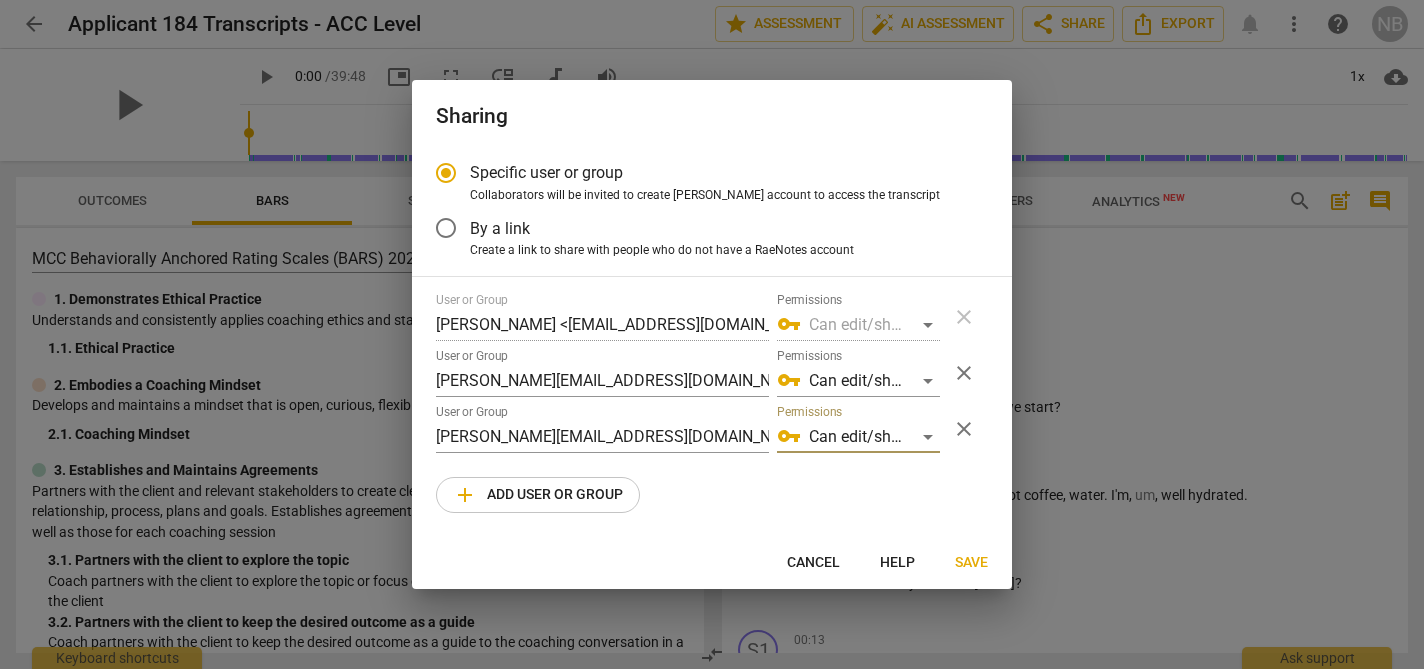 click on "Save" at bounding box center (971, 563) 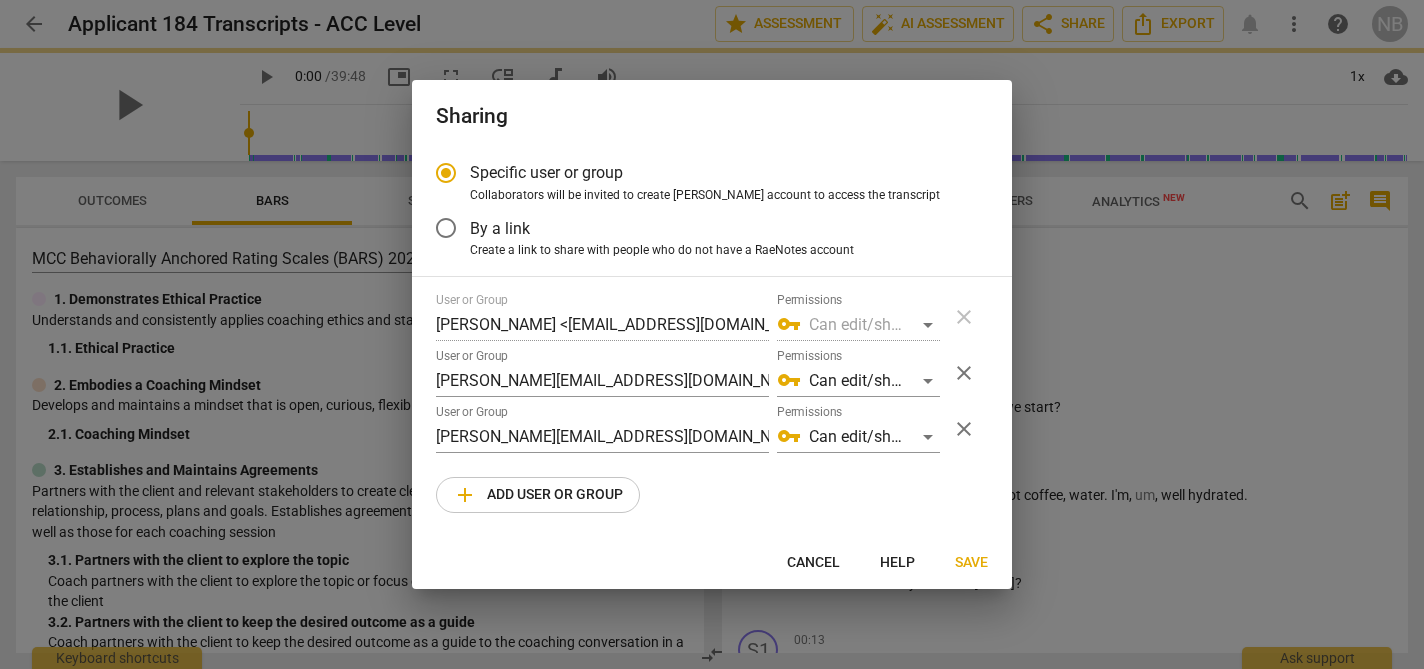 radio on "false" 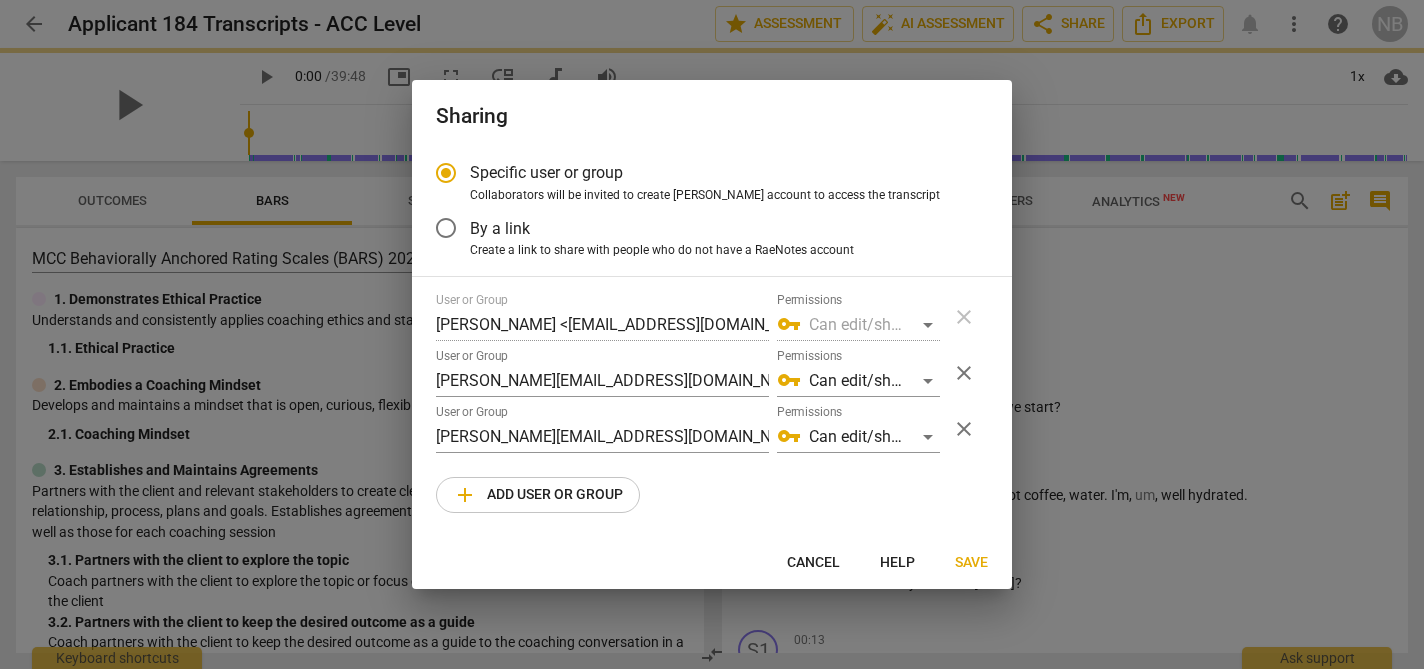 type on "[PERSON_NAME] <[PERSON_NAME][EMAIL_ADDRESS][DOMAIN_NAME]>" 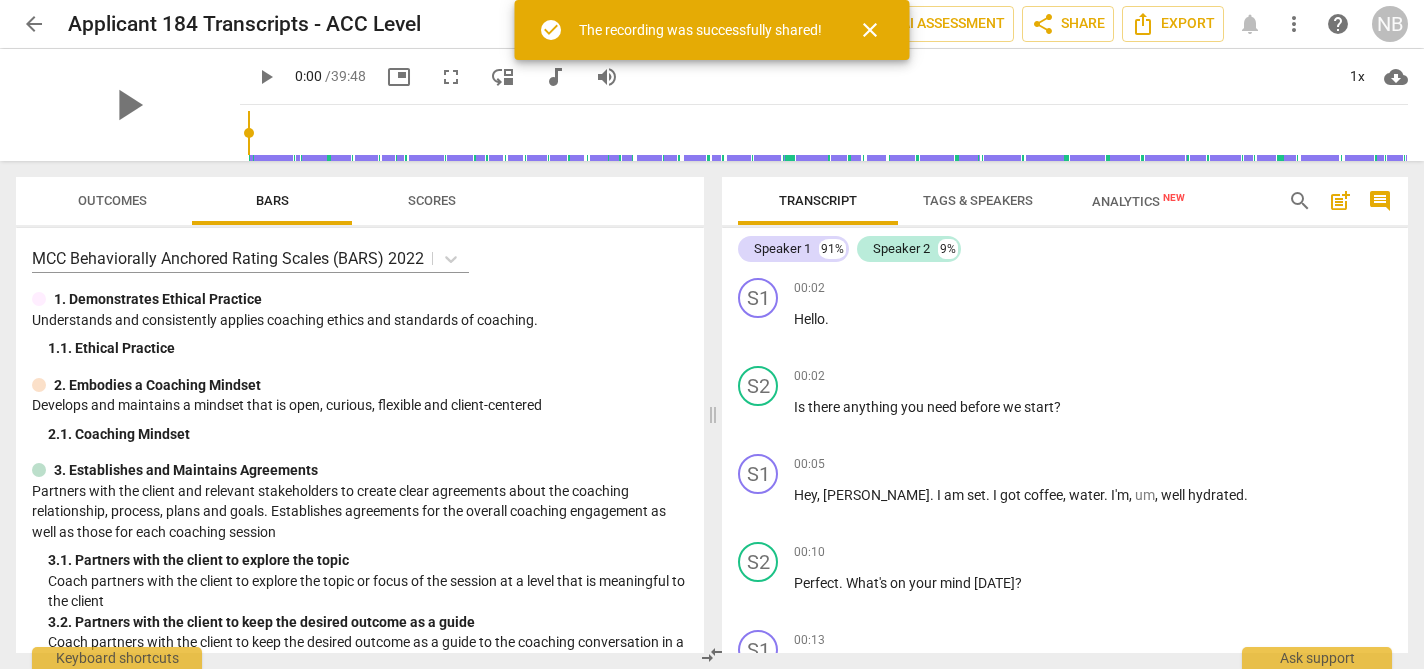 click on "arrow_back" at bounding box center (34, 24) 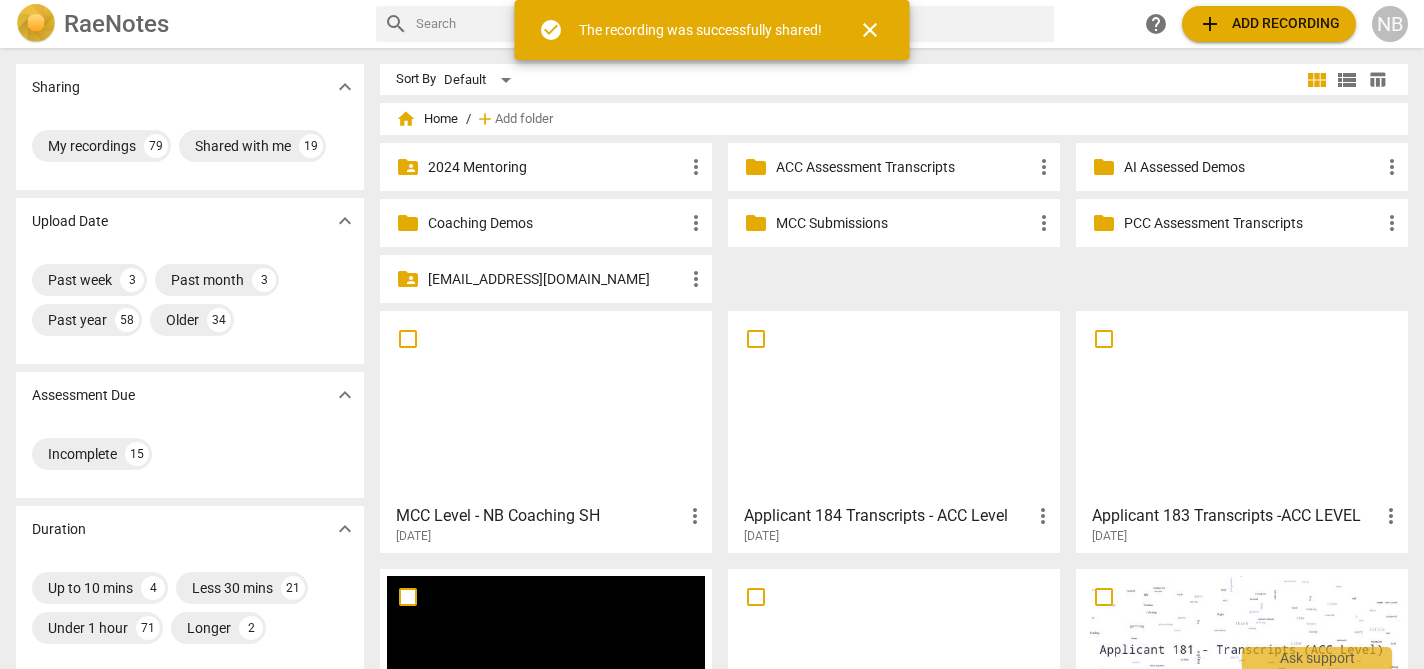 click on "[DATE]" at bounding box center (1109, 536) 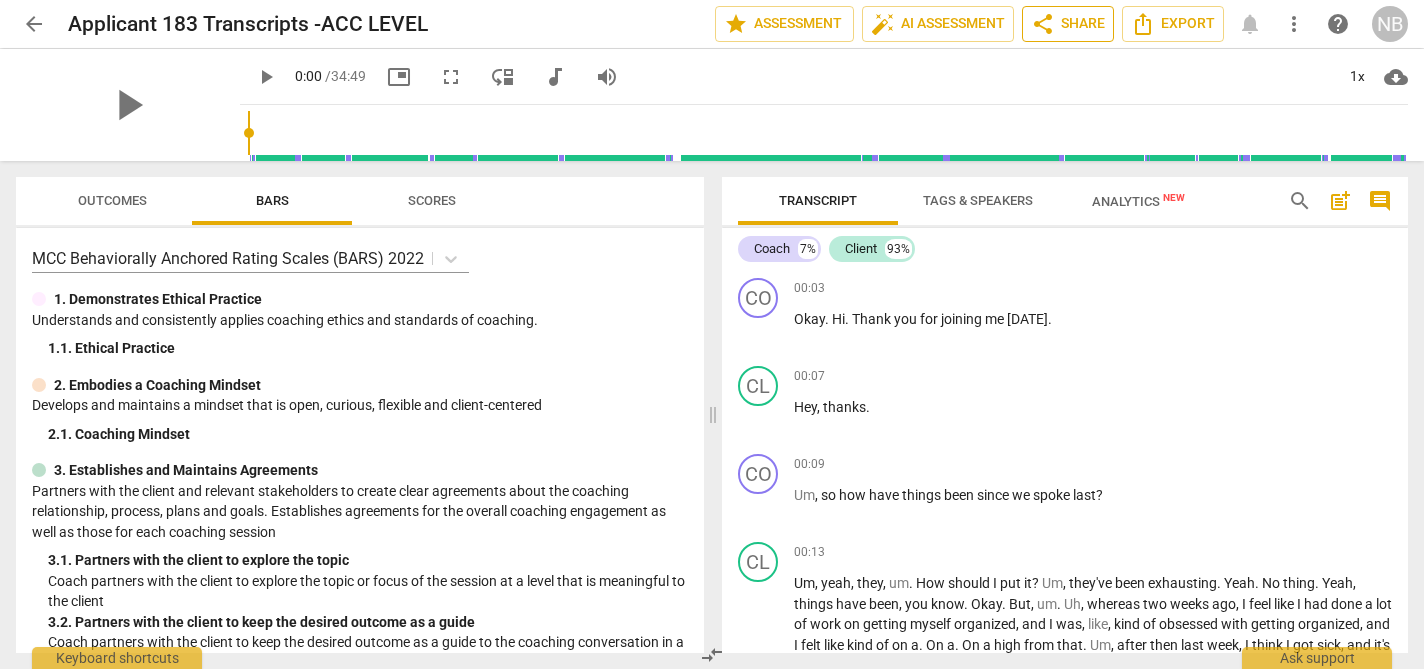 click on "share    Share" at bounding box center [1068, 24] 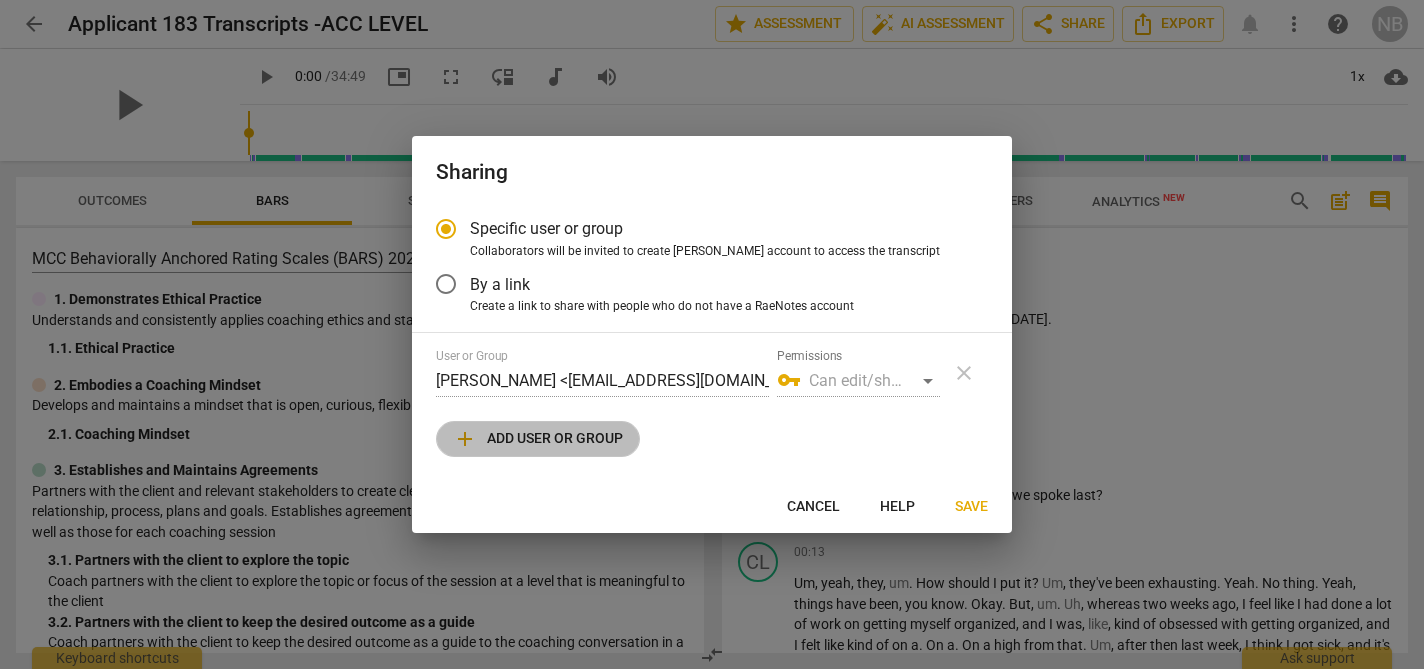 click on "add Add user or group" at bounding box center [538, 439] 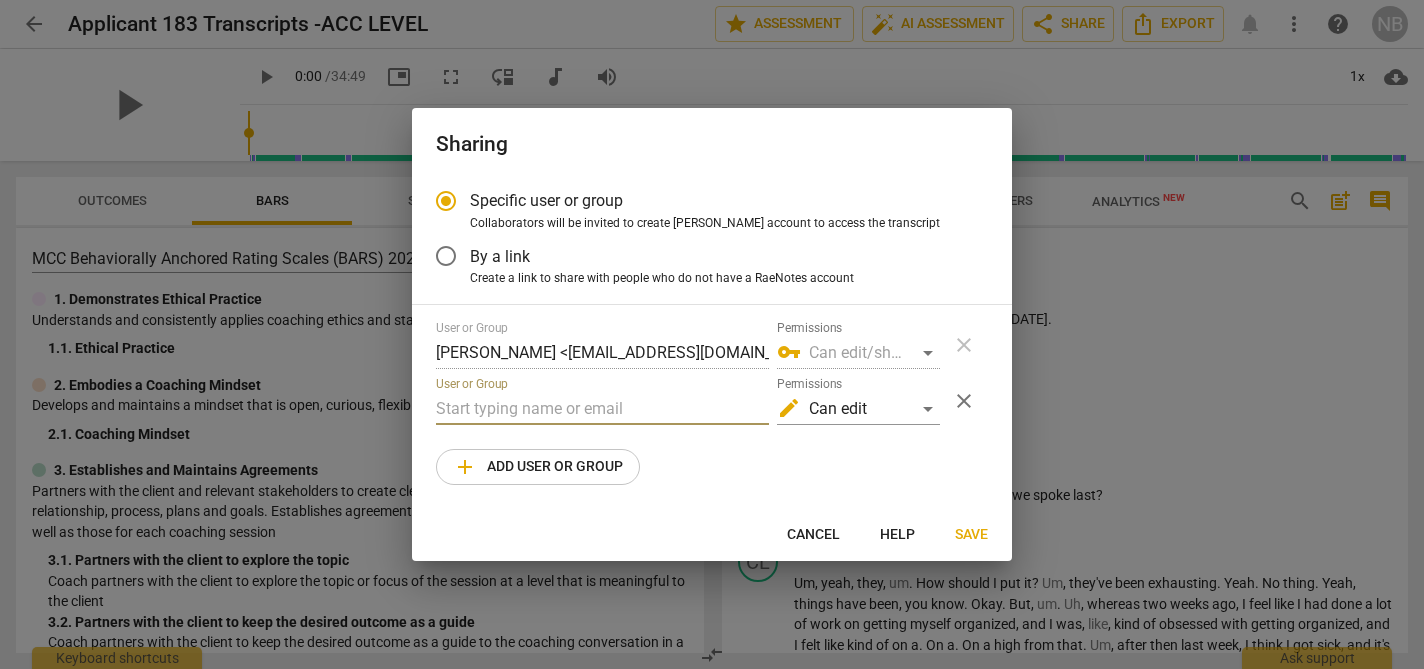 click at bounding box center (602, 409) 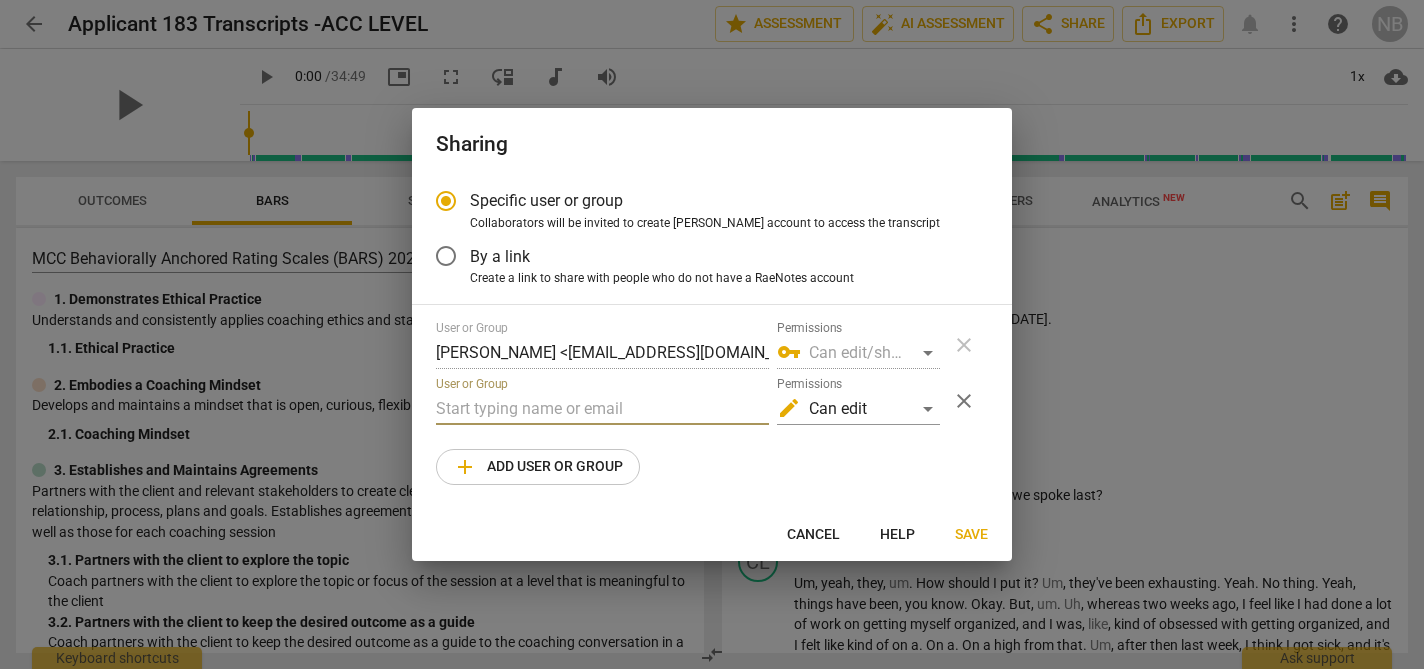paste on "[PERSON_NAME][EMAIL_ADDRESS][DOMAIN_NAME]" 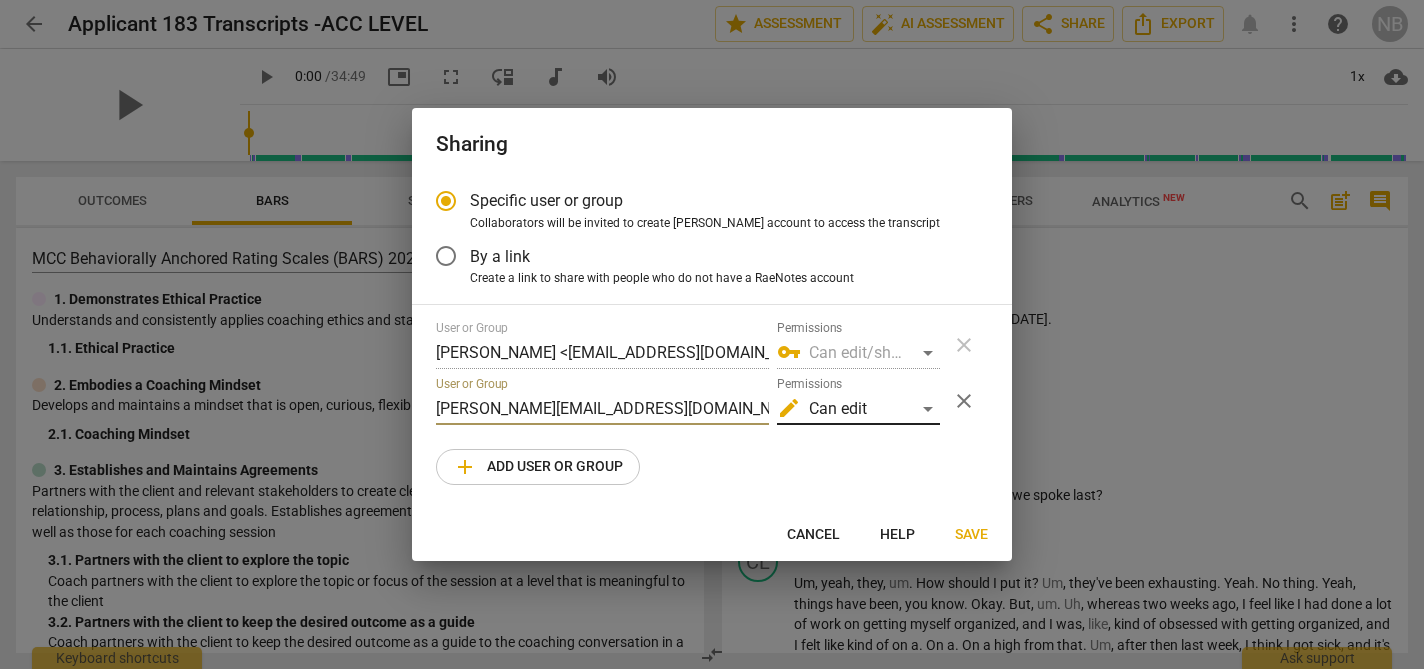 type on "[PERSON_NAME][EMAIL_ADDRESS][DOMAIN_NAME]" 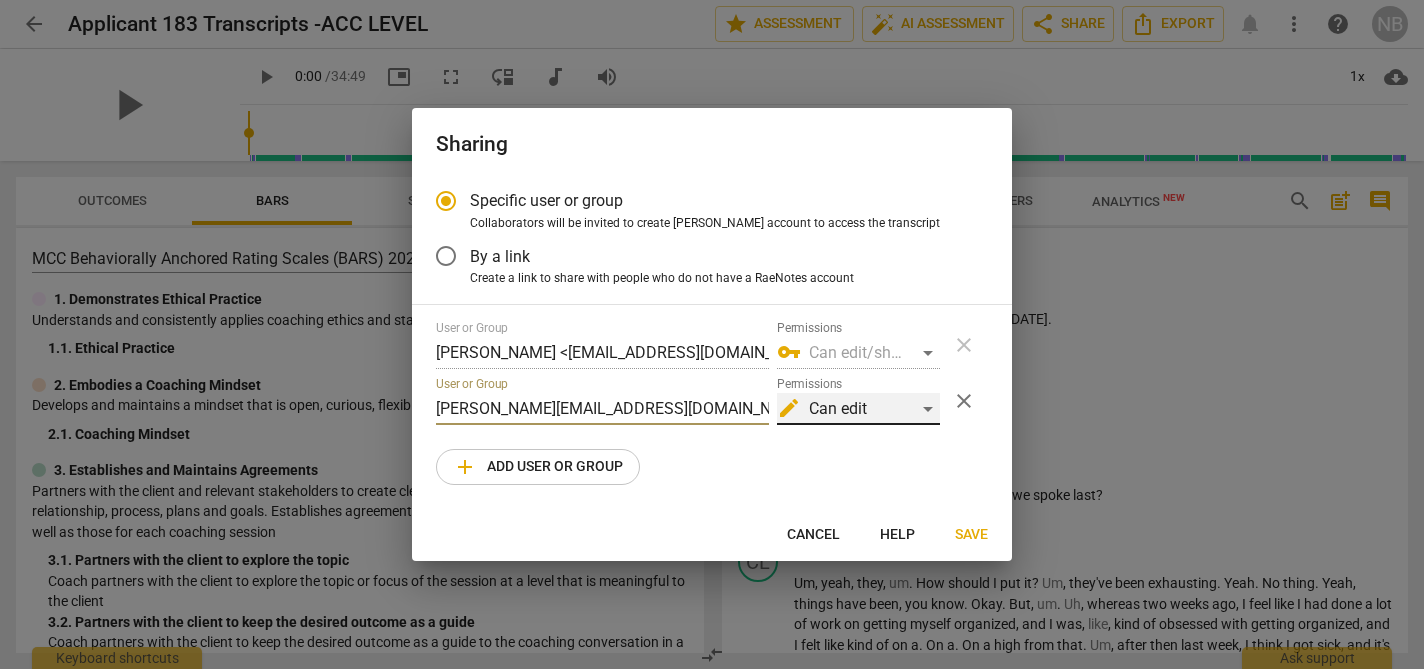 click on "edit Can edit" at bounding box center (858, 409) 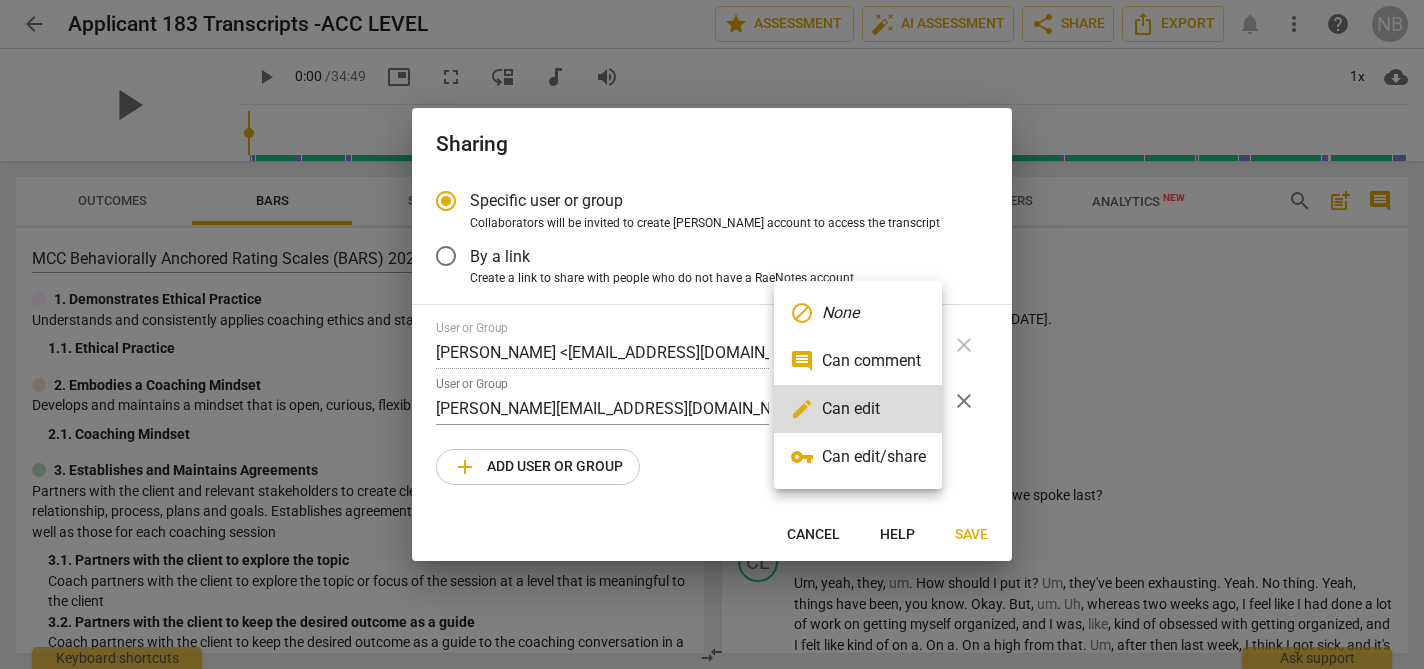 click on "vpn_key Can edit/share" at bounding box center [858, 457] 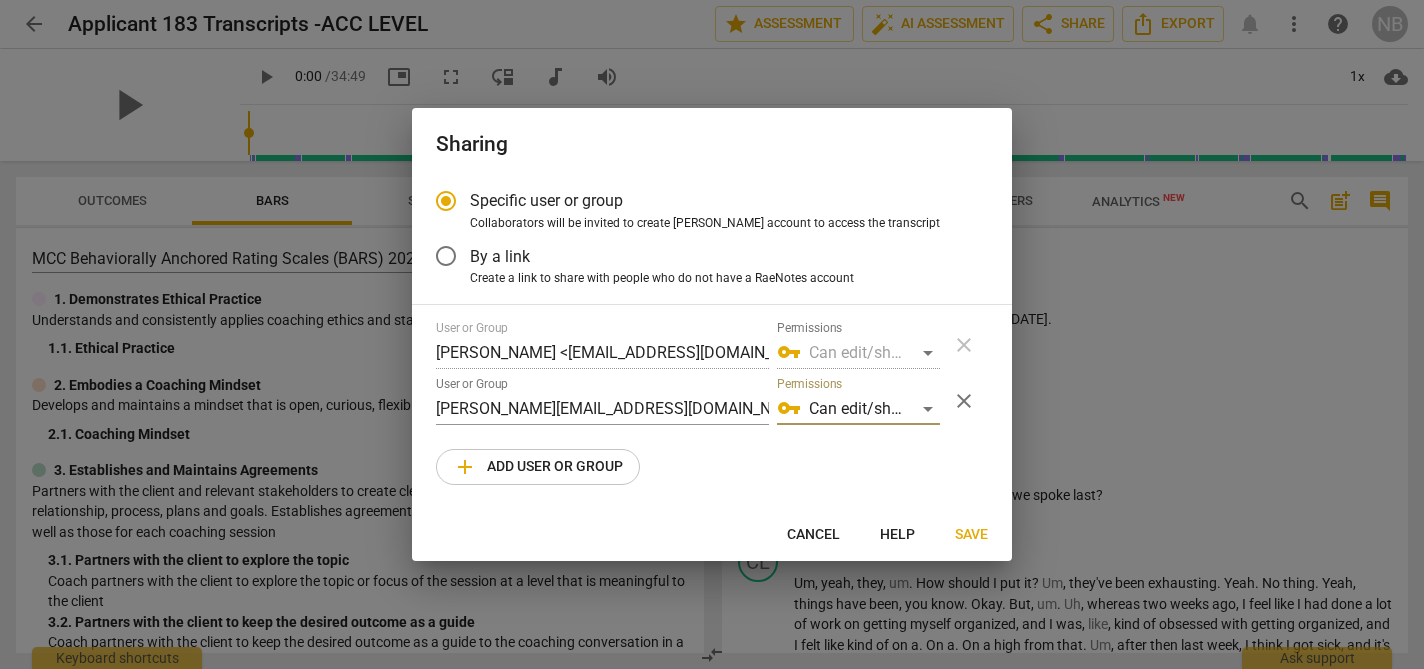 click on "add Add user or group" at bounding box center [538, 467] 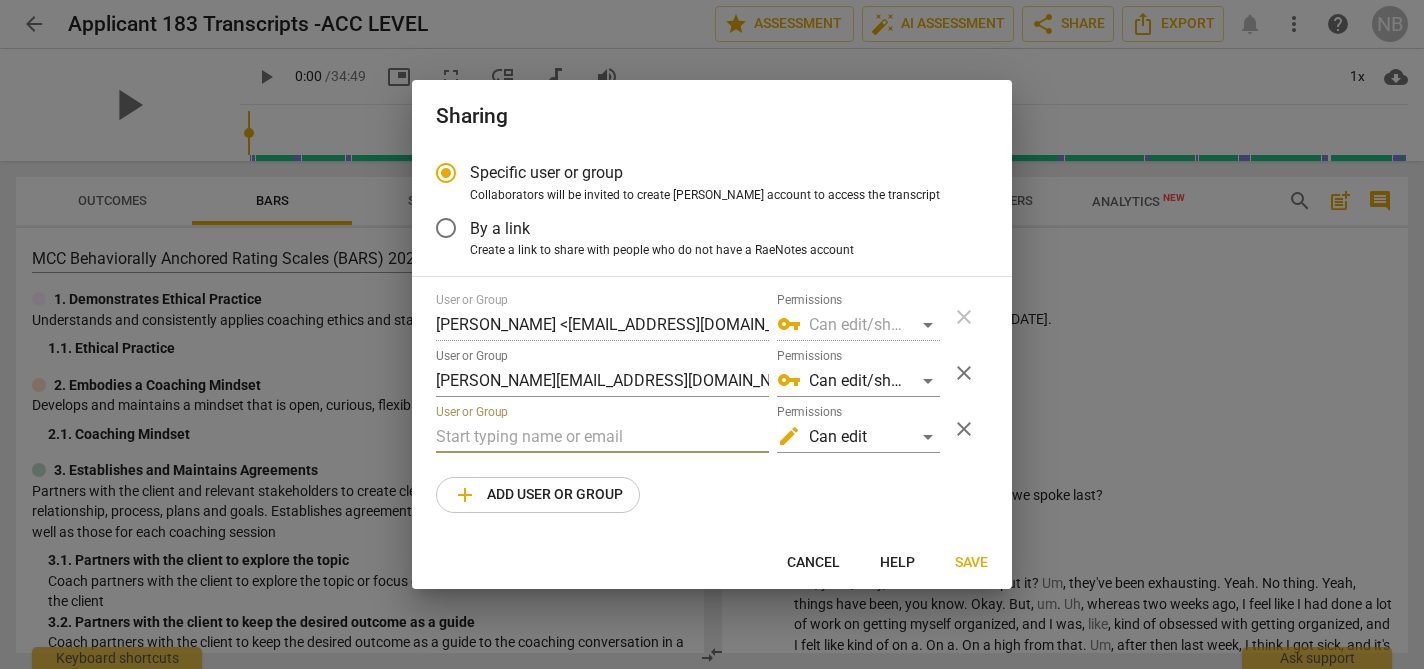 click at bounding box center [602, 437] 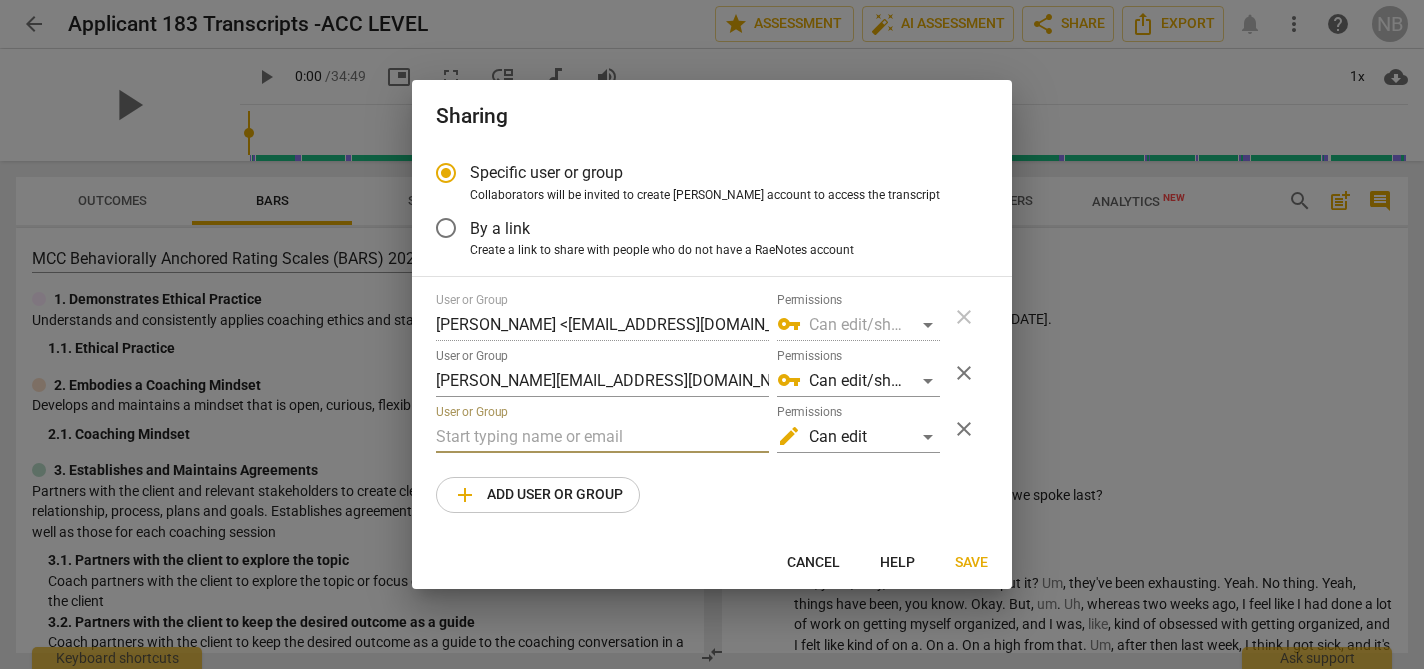 paste on "[PERSON_NAME][EMAIL_ADDRESS][DOMAIN_NAME]" 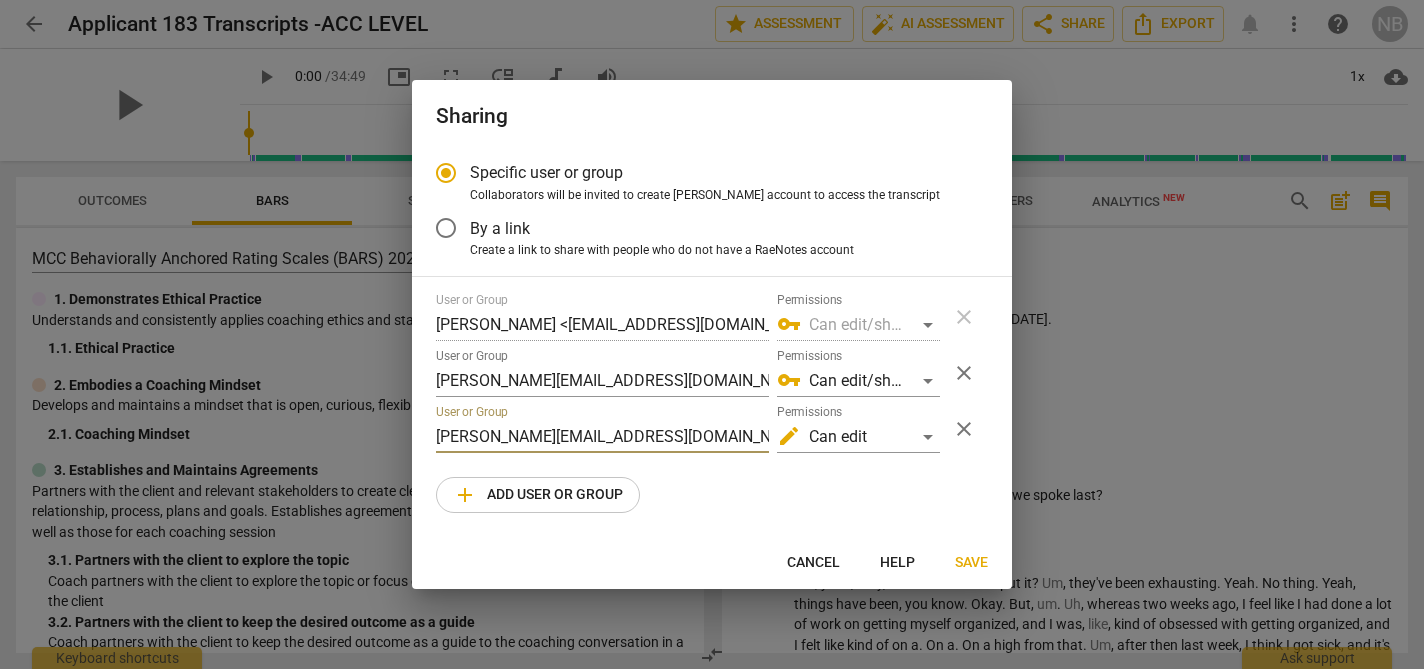 click on "[PERSON_NAME][EMAIL_ADDRESS][DOMAIN_NAME]" at bounding box center [602, 437] 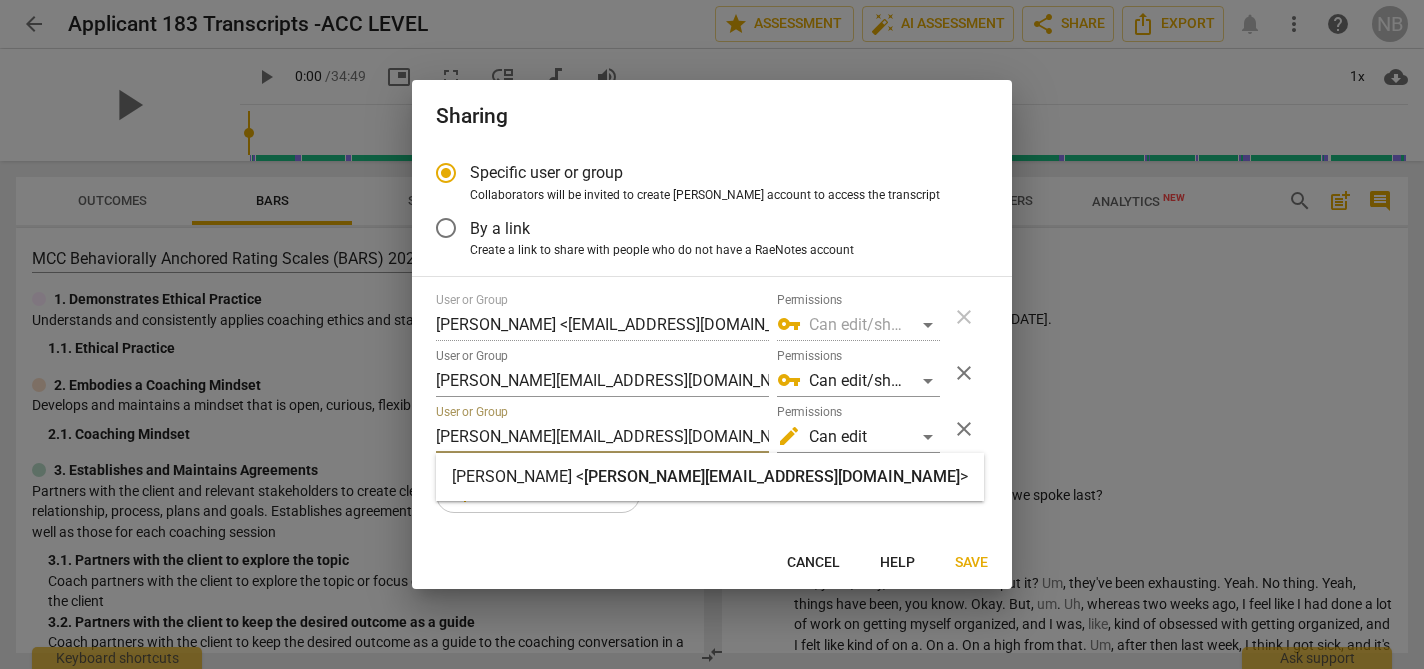 type on "[PERSON_NAME][EMAIL_ADDRESS][DOMAIN_NAME]" 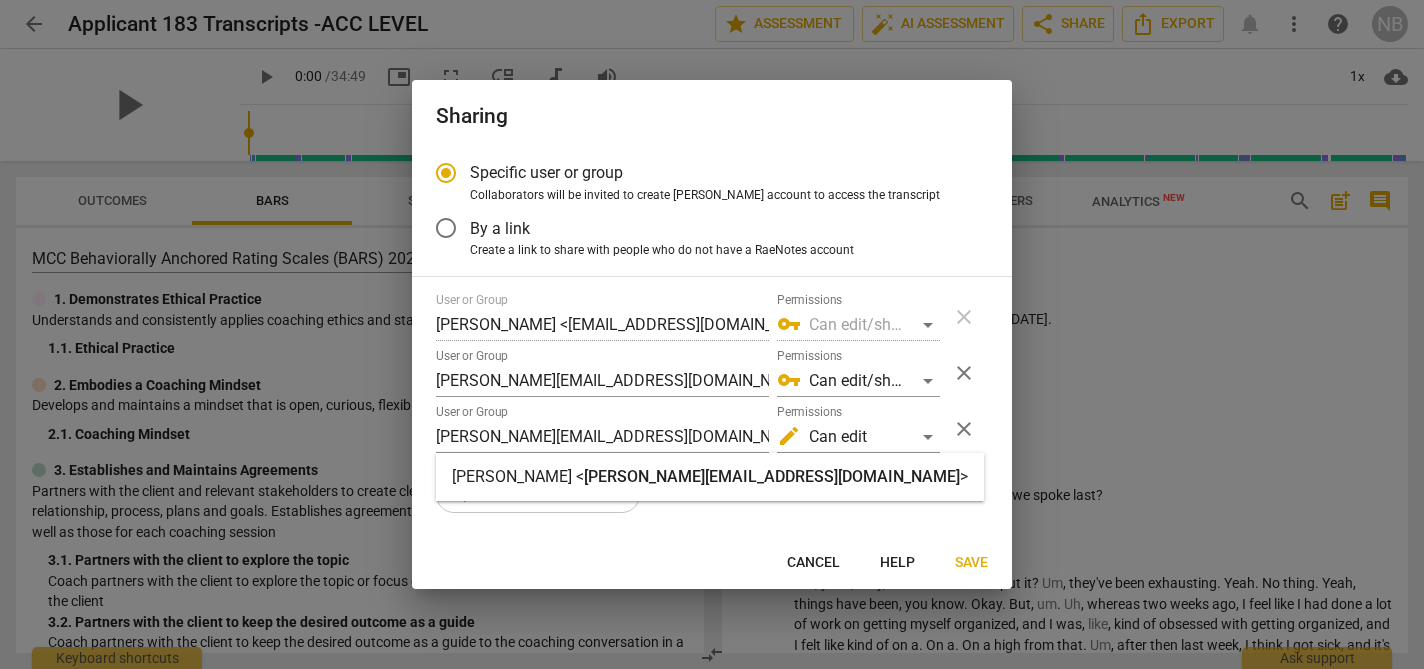 click on "[PERSON_NAME][EMAIL_ADDRESS][DOMAIN_NAME]" at bounding box center [772, 476] 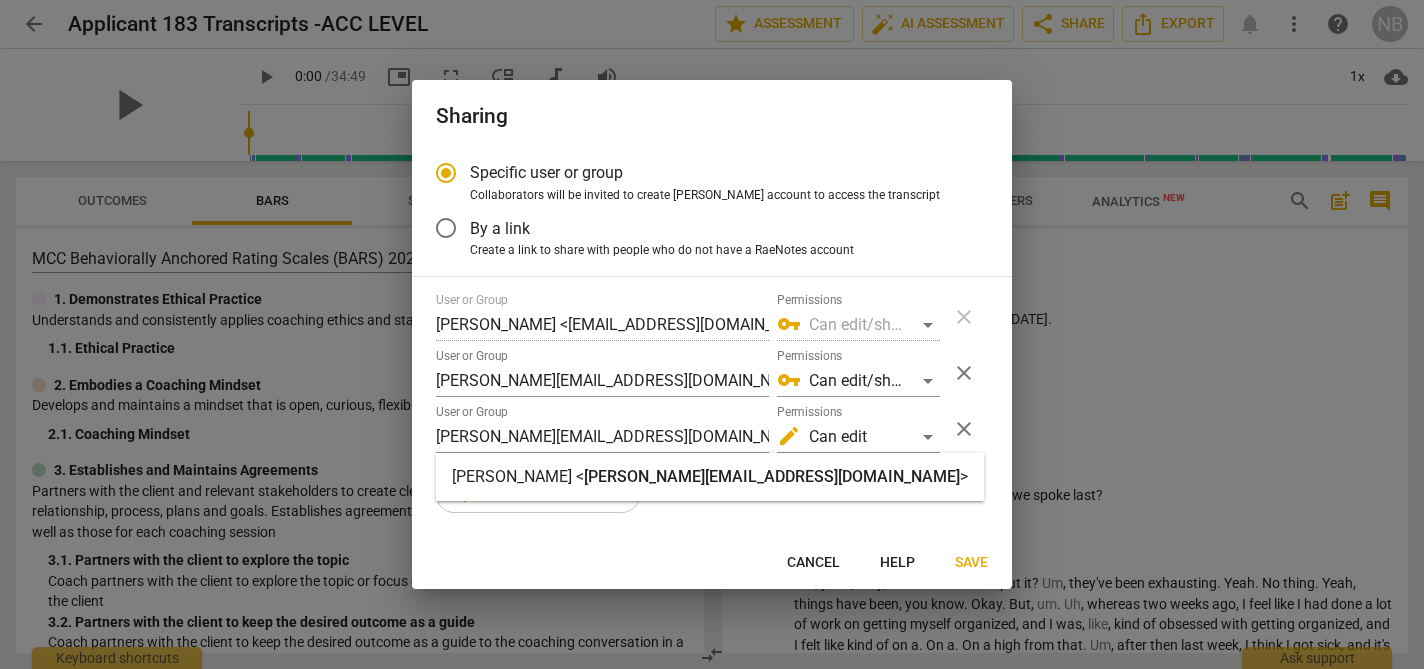 radio on "false" 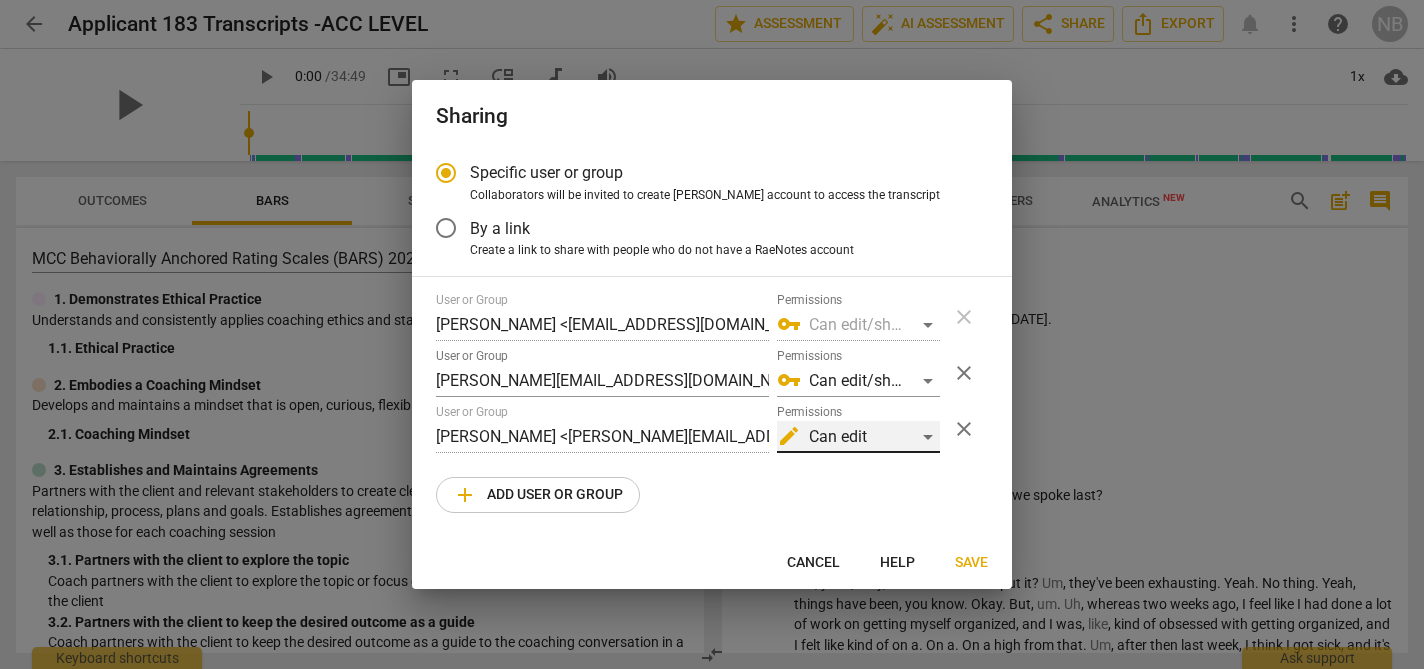click on "edit Can edit" at bounding box center [858, 437] 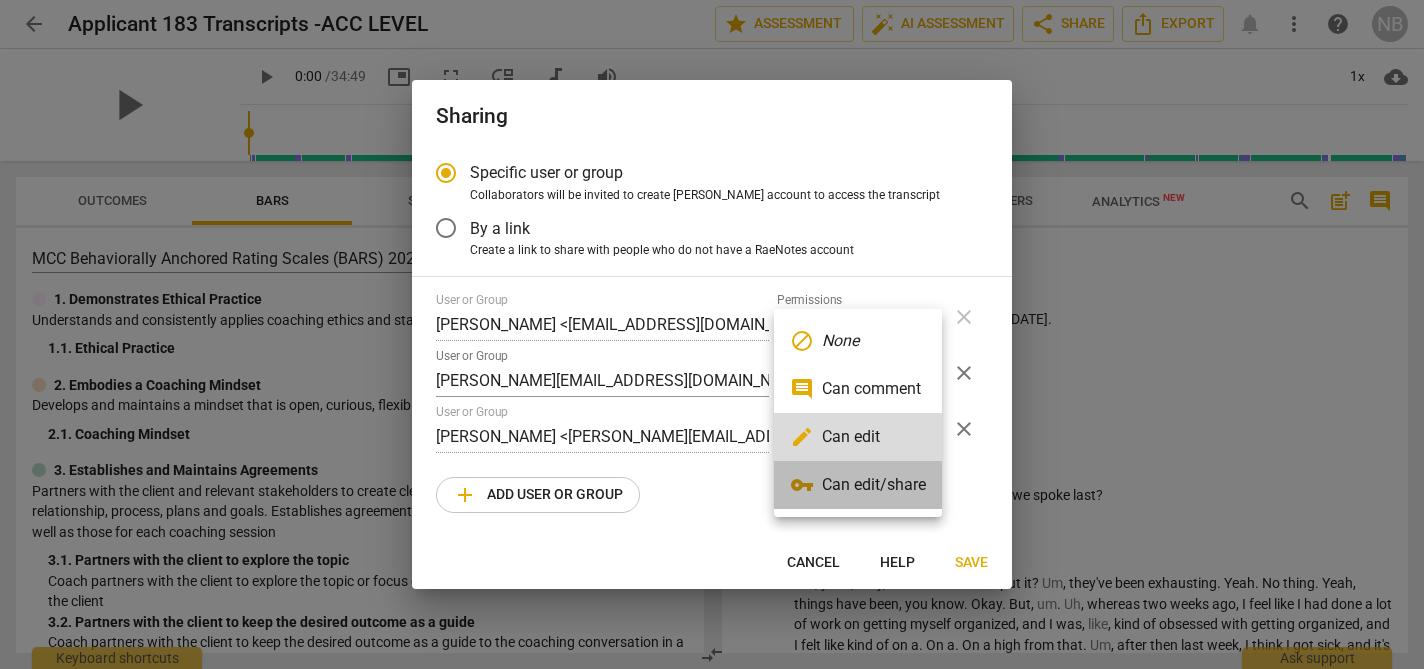 click on "vpn_key Can edit/share" at bounding box center (858, 485) 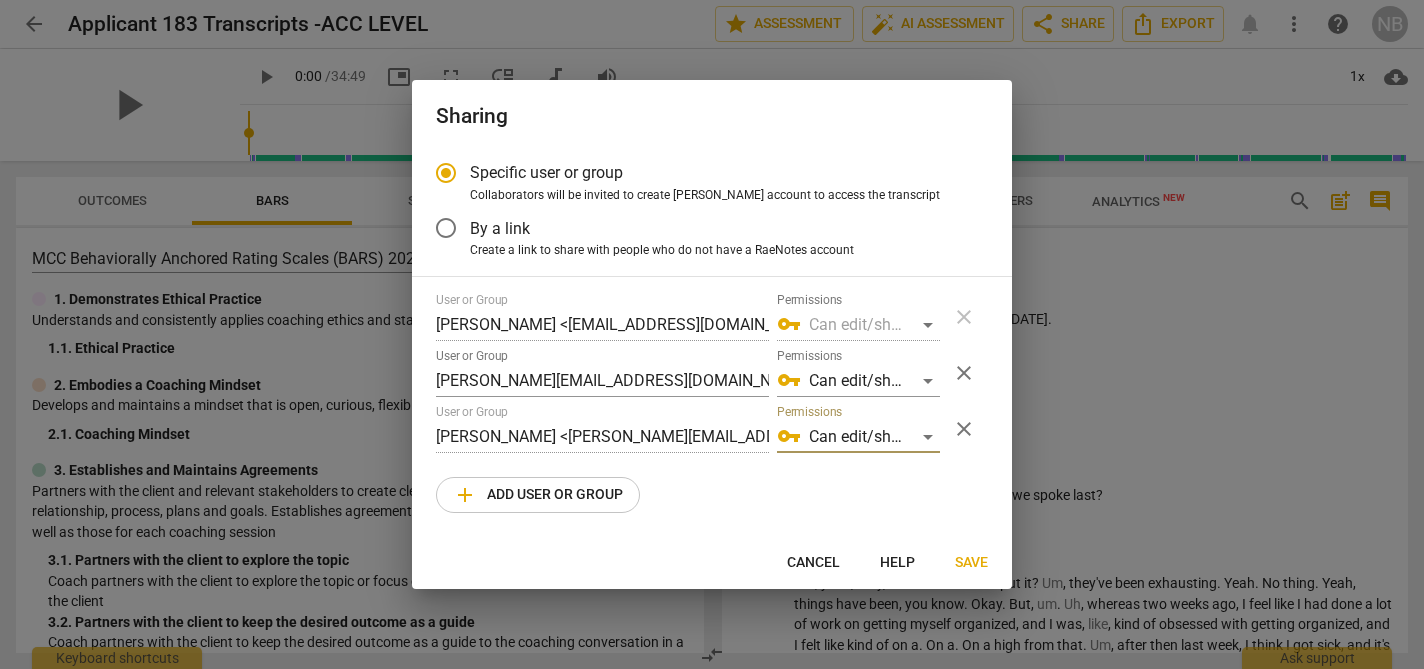 click on "Save" at bounding box center (971, 563) 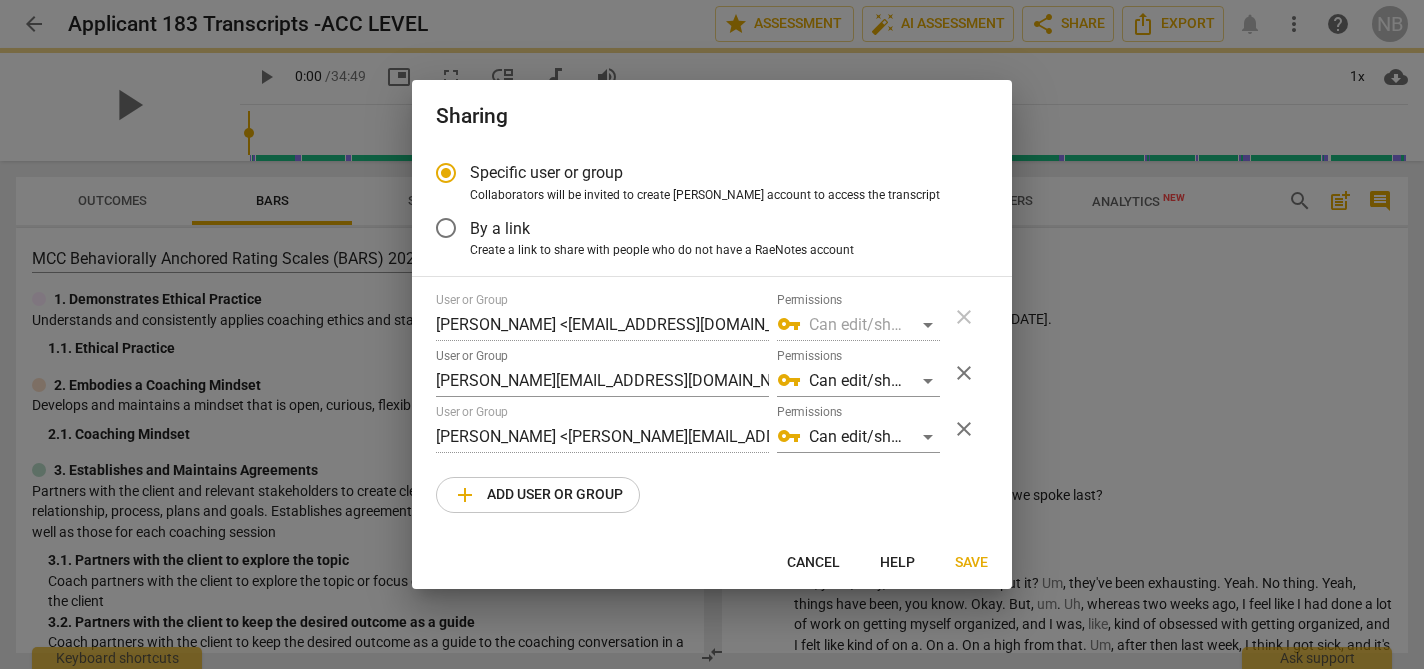 radio on "false" 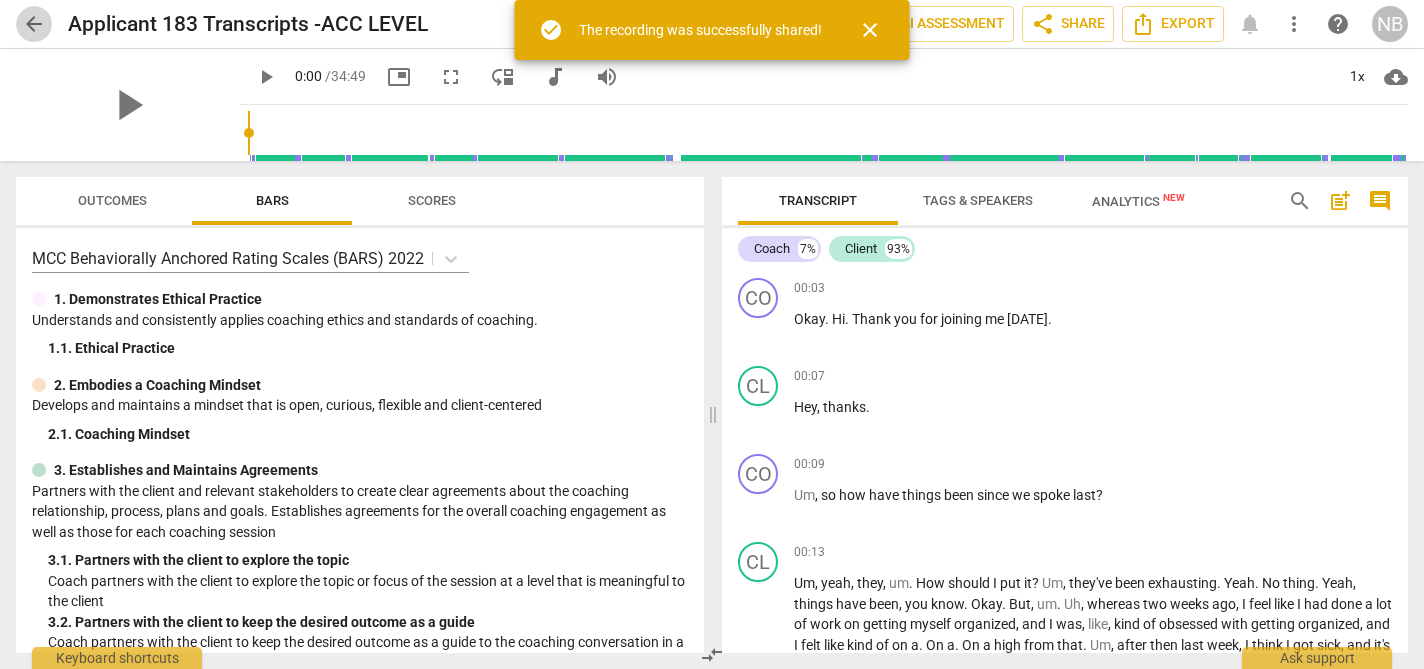 click on "arrow_back" at bounding box center [34, 24] 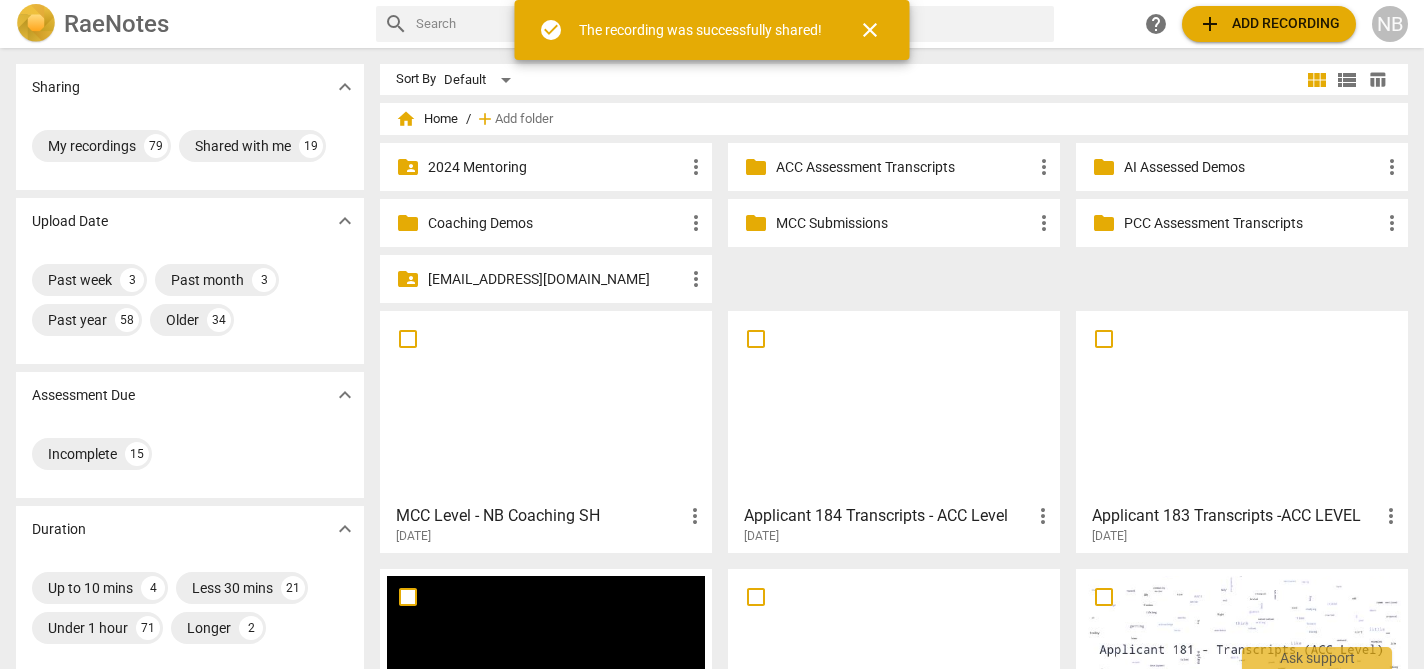click on "add   Add recording" at bounding box center (1269, 24) 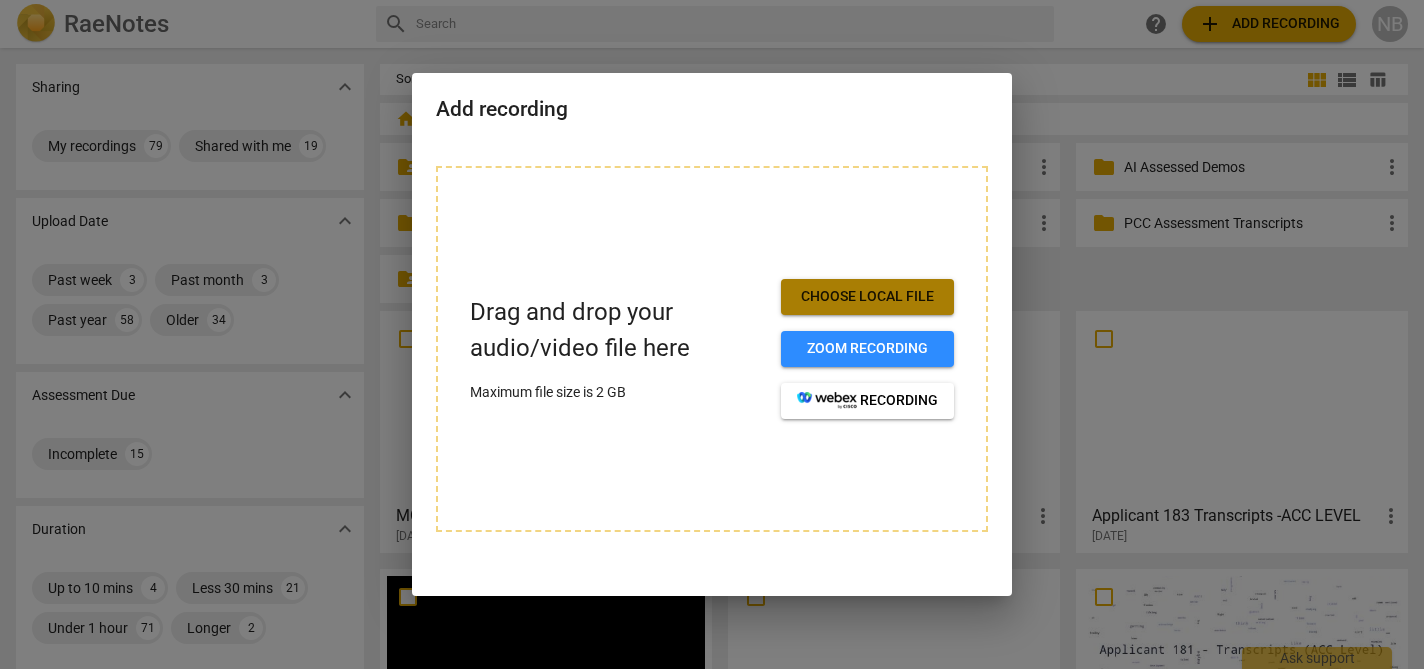 click on "Choose local file" at bounding box center (867, 297) 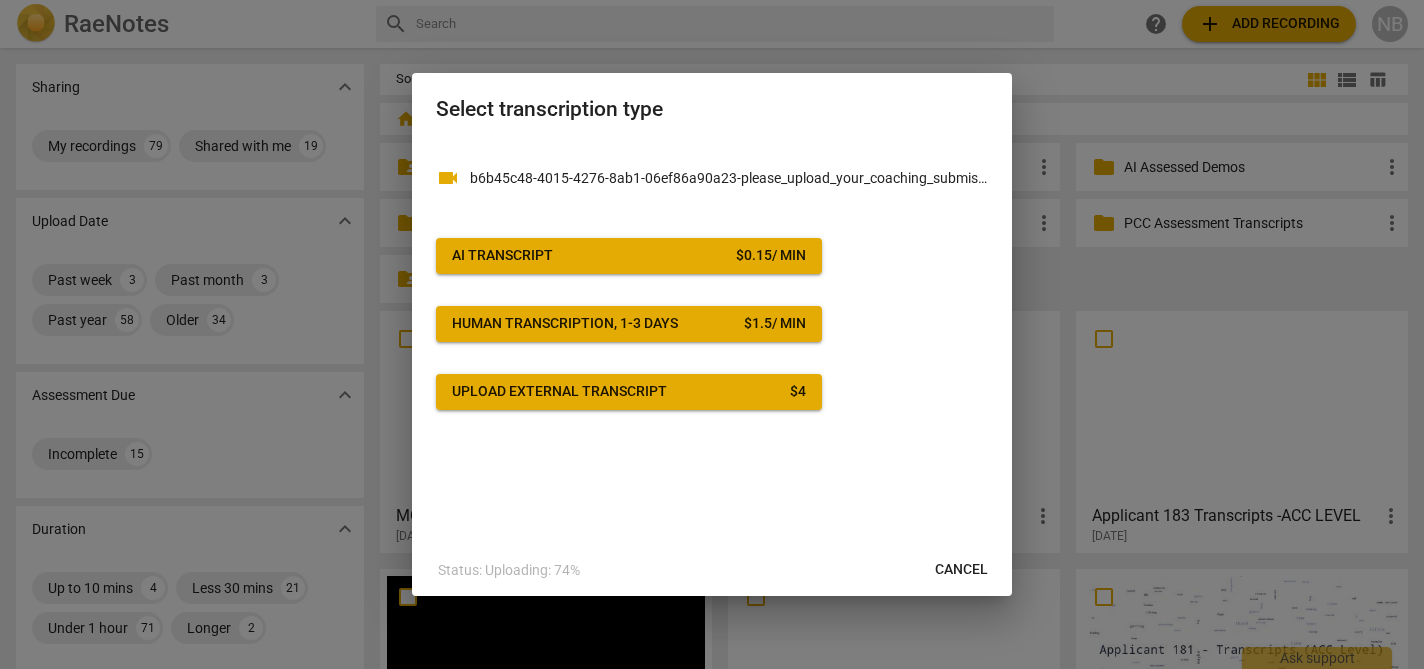 click on "b6b45c48-4015-4276-8ab1-06ef86a90a23-please_upload_your_coaching_submission-Performance-[PERSON_NAME].mp4   ( video )" at bounding box center [729, 178] 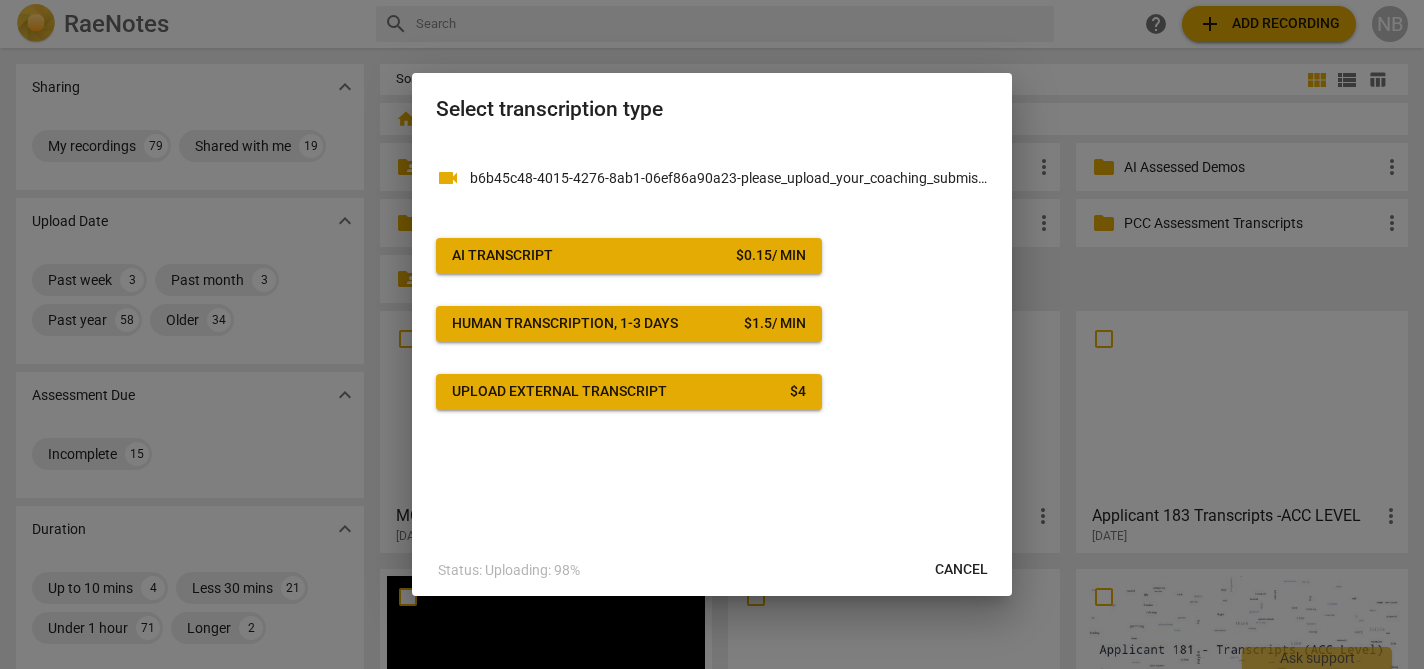 click on "AI Transcript $ 0.15  / min" at bounding box center [629, 256] 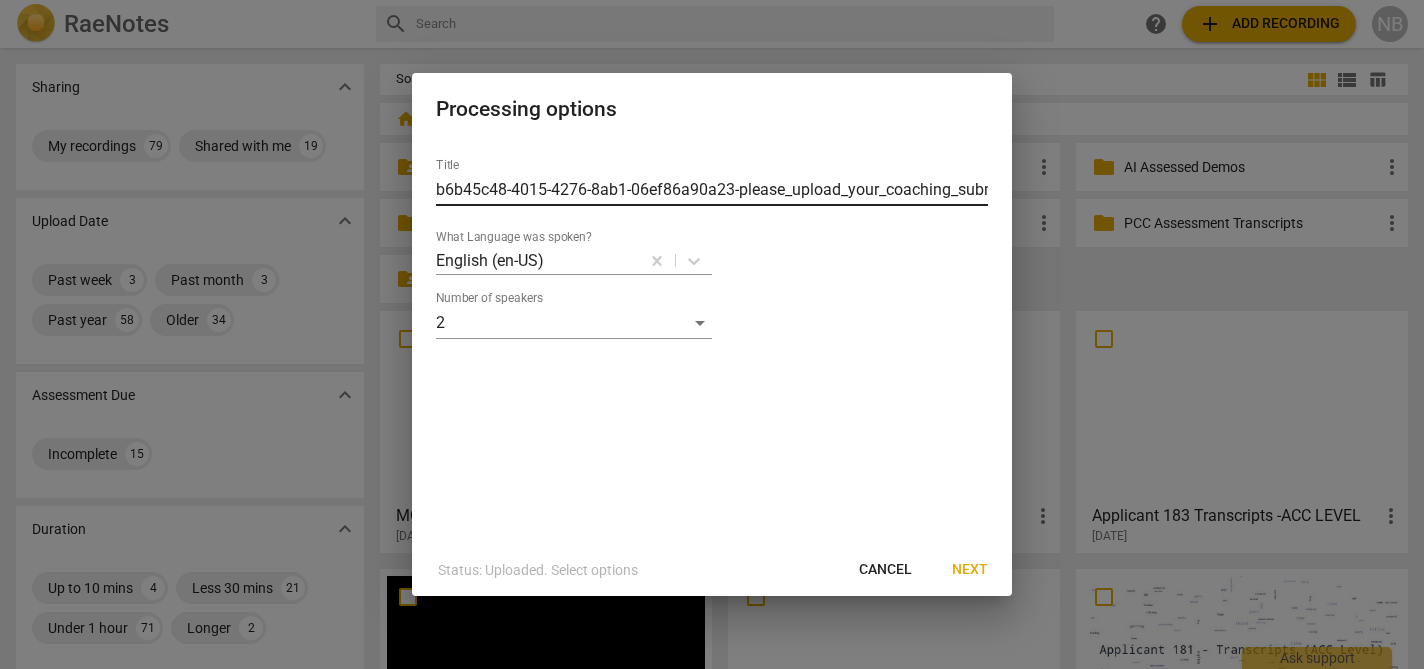 click on "b6b45c48-4015-4276-8ab1-06ef86a90a23-please_upload_your_coaching_submission-Performance-[PERSON_NAME]" at bounding box center [712, 190] 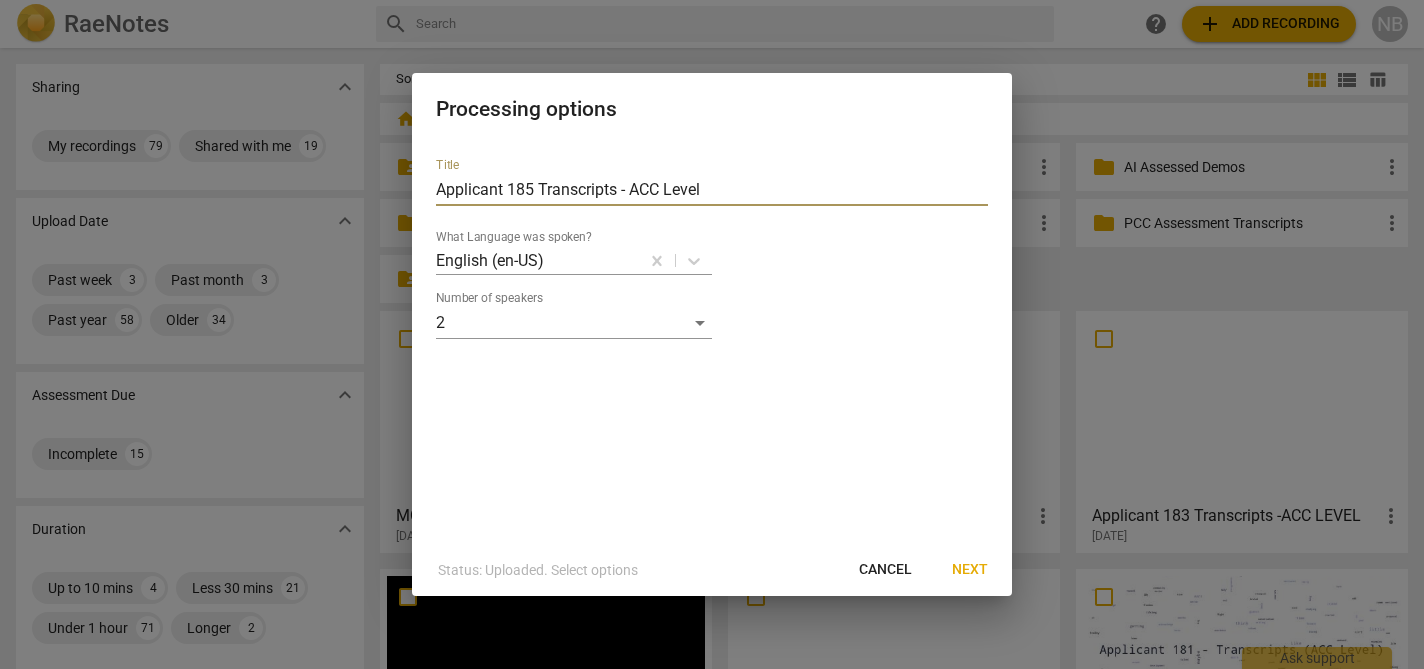 type on "Applicant 185 Transcripts - ACC Level" 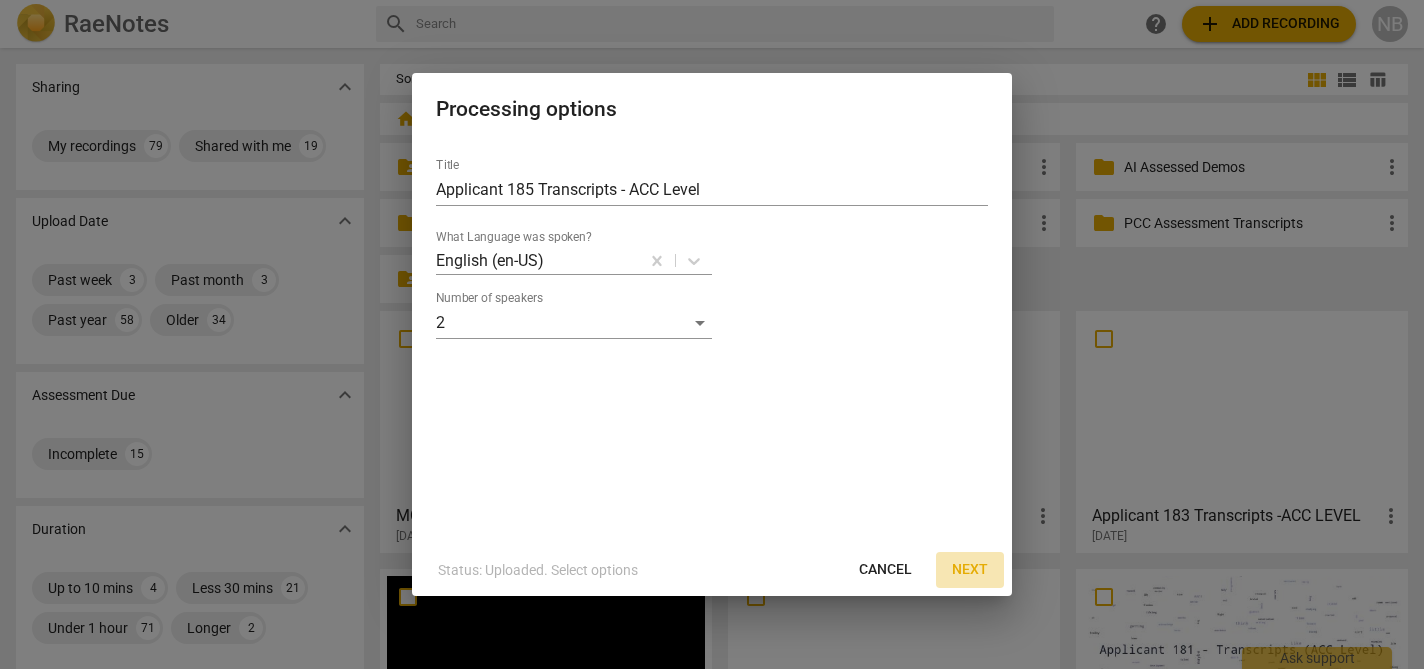 click on "Next" at bounding box center (970, 570) 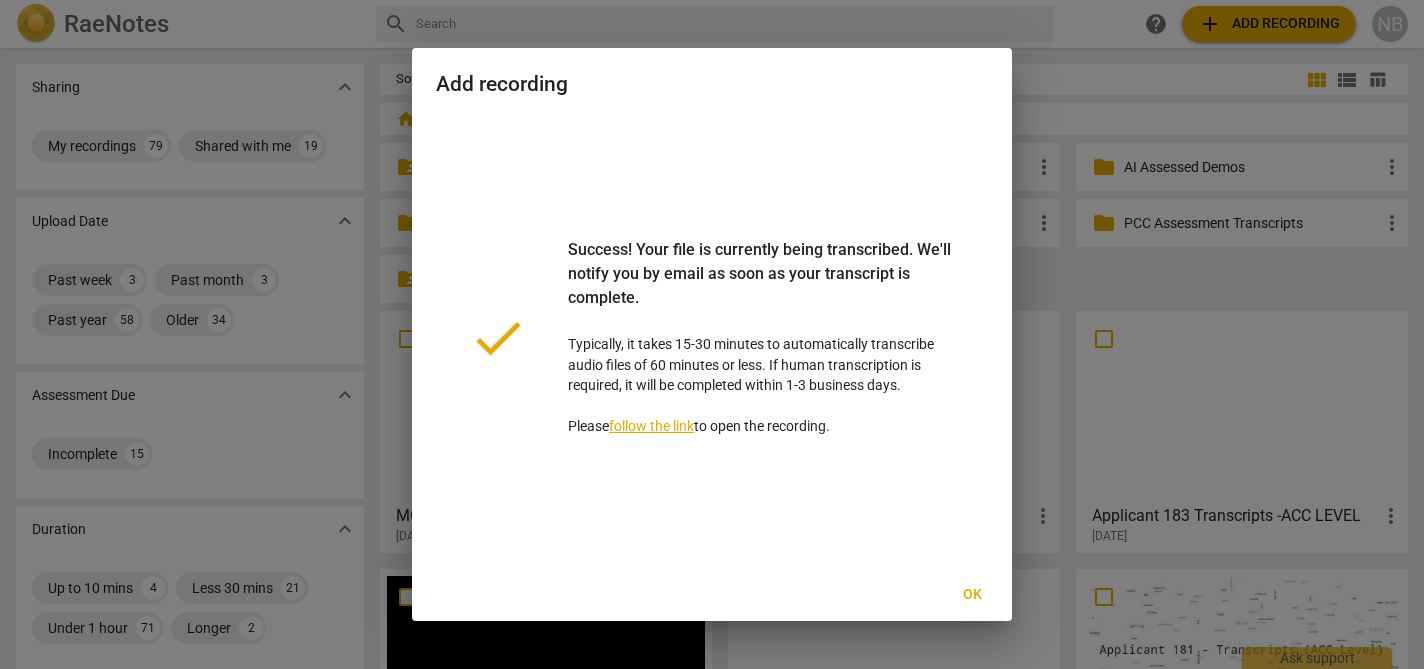 click on "Ok" at bounding box center [972, 595] 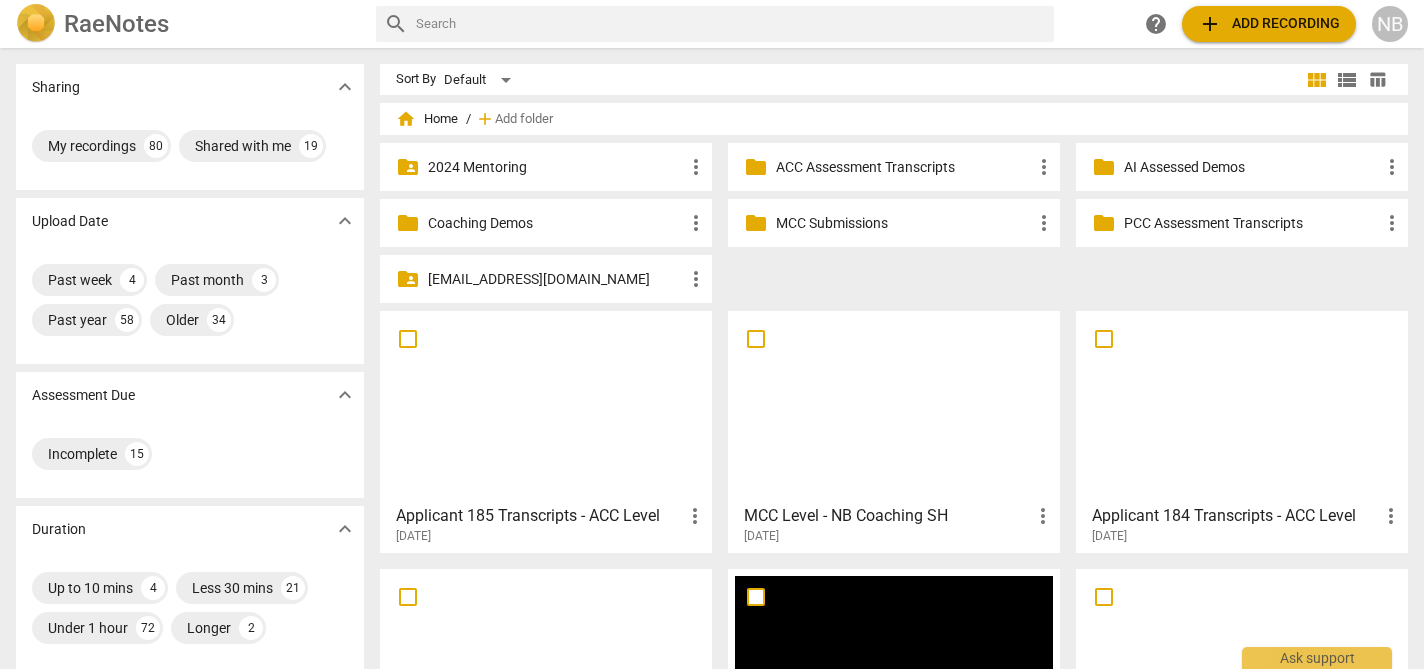 click at bounding box center (546, 406) 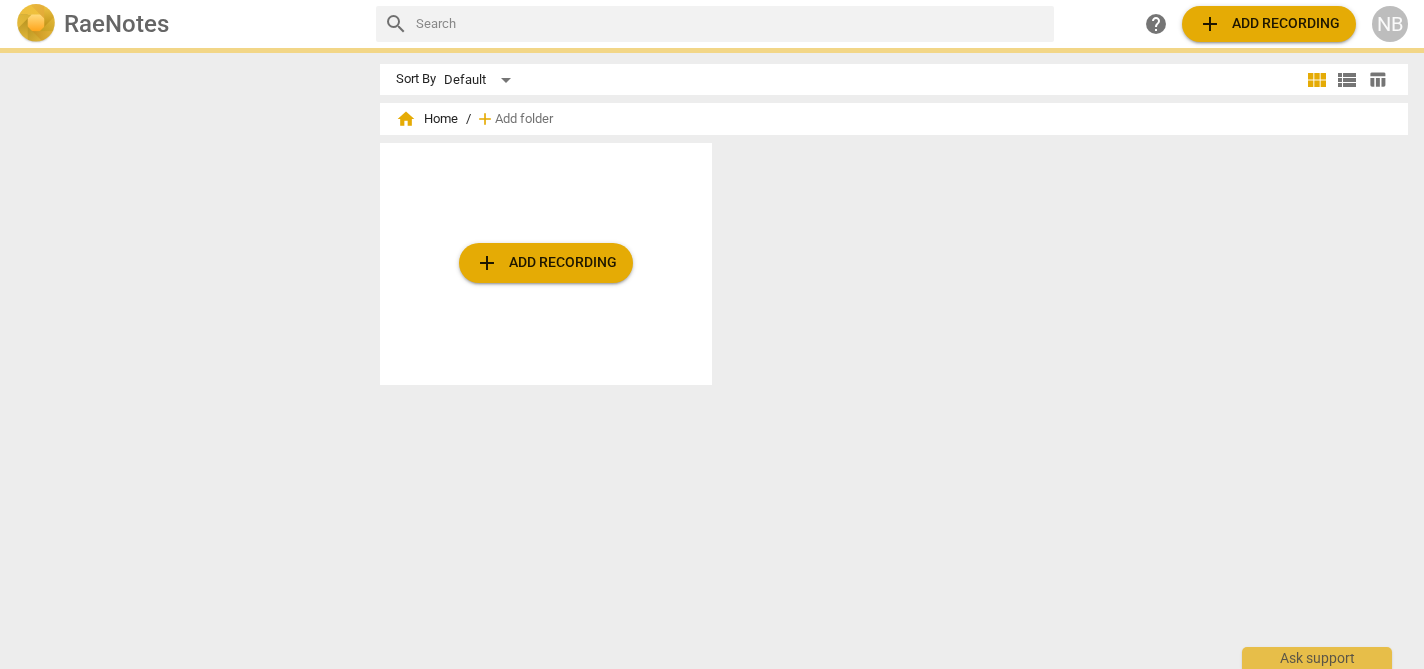 scroll, scrollTop: 0, scrollLeft: 0, axis: both 